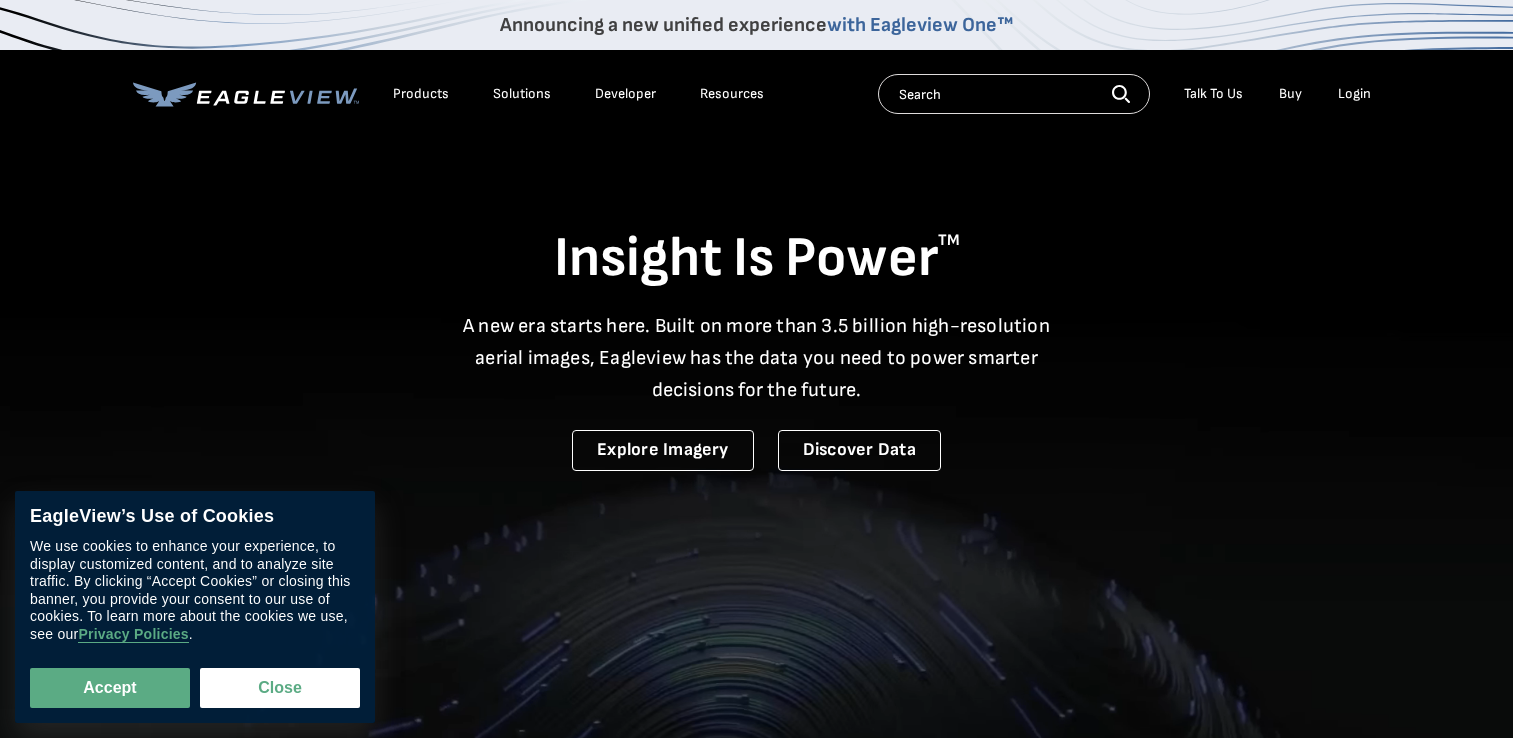 scroll, scrollTop: 0, scrollLeft: 0, axis: both 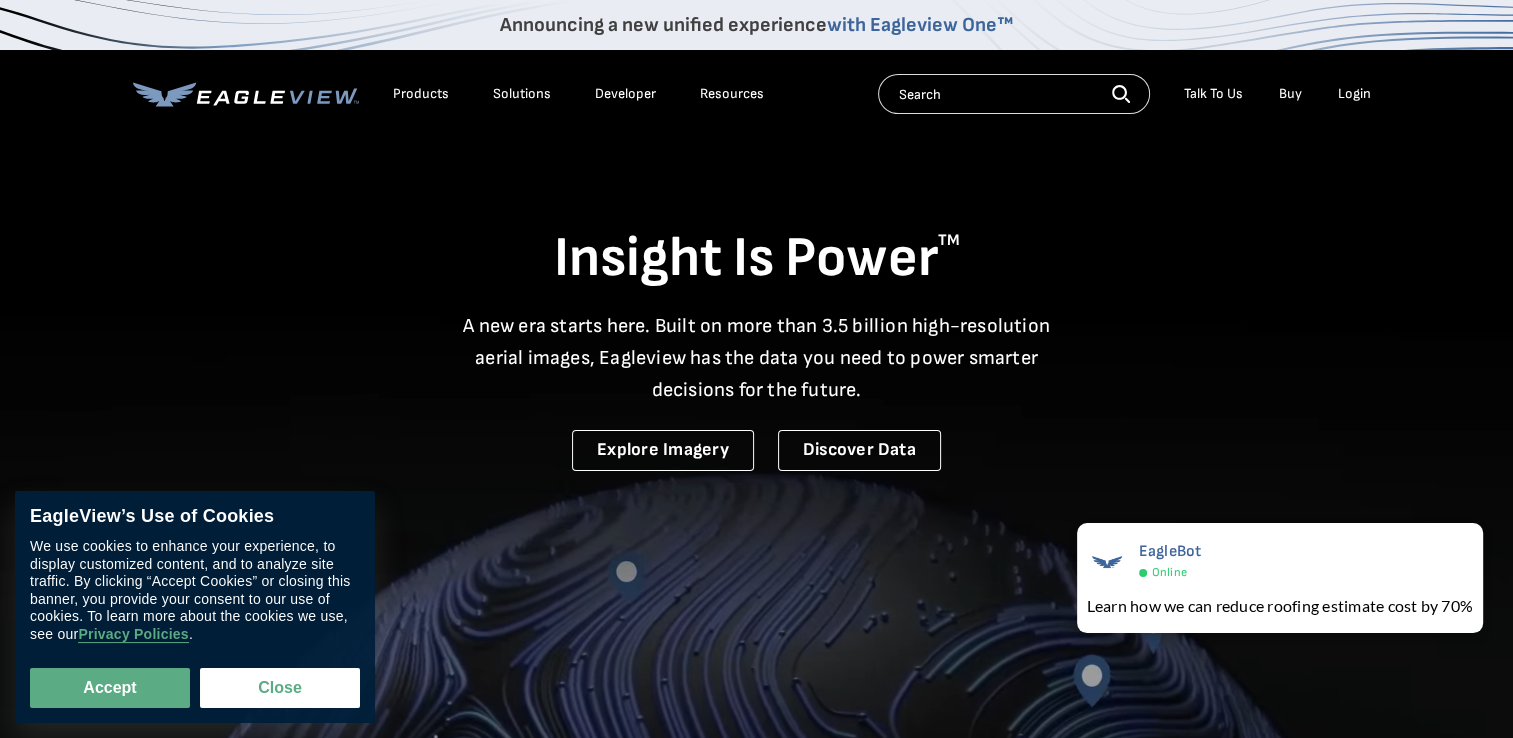 click on "Login" at bounding box center [1354, 94] 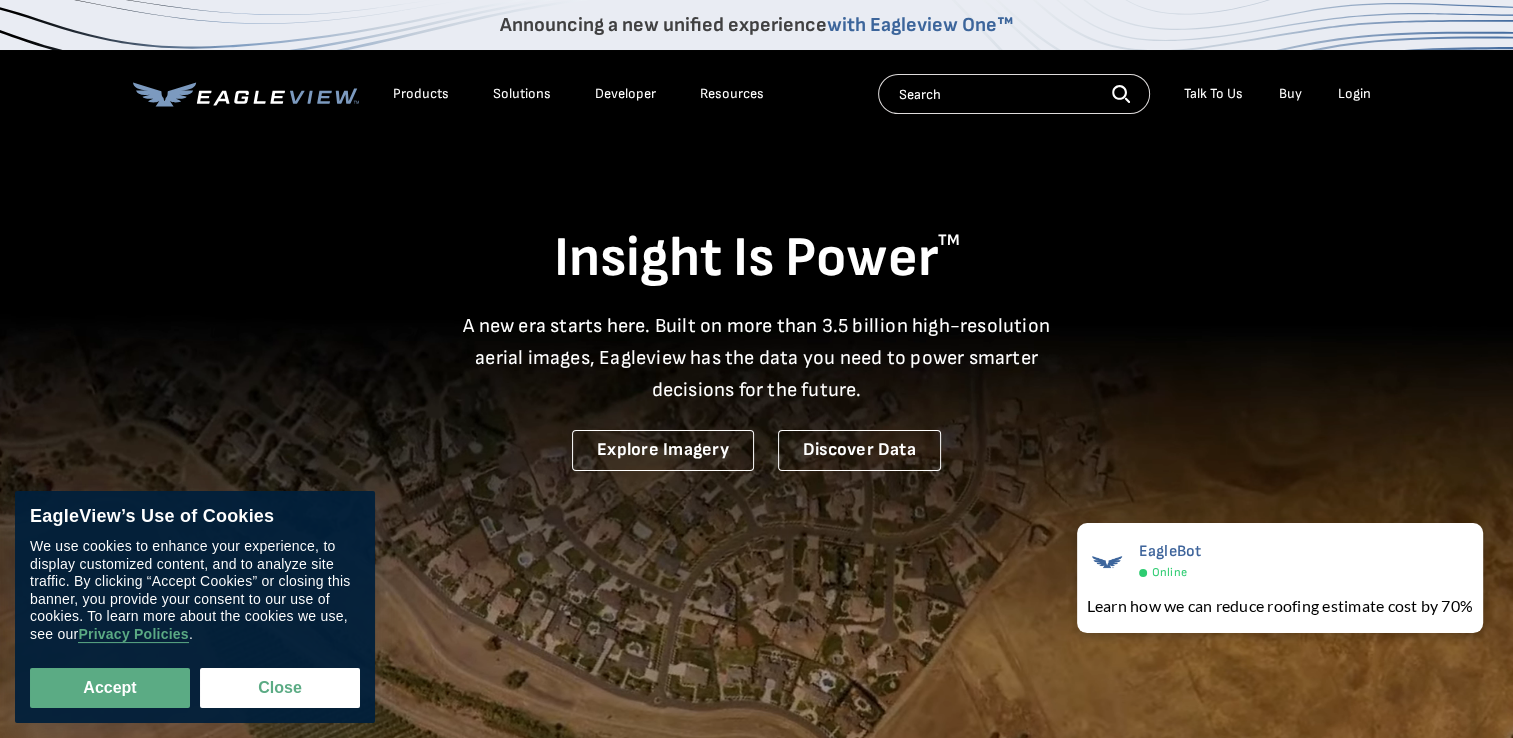 click on "Login" at bounding box center (1354, 94) 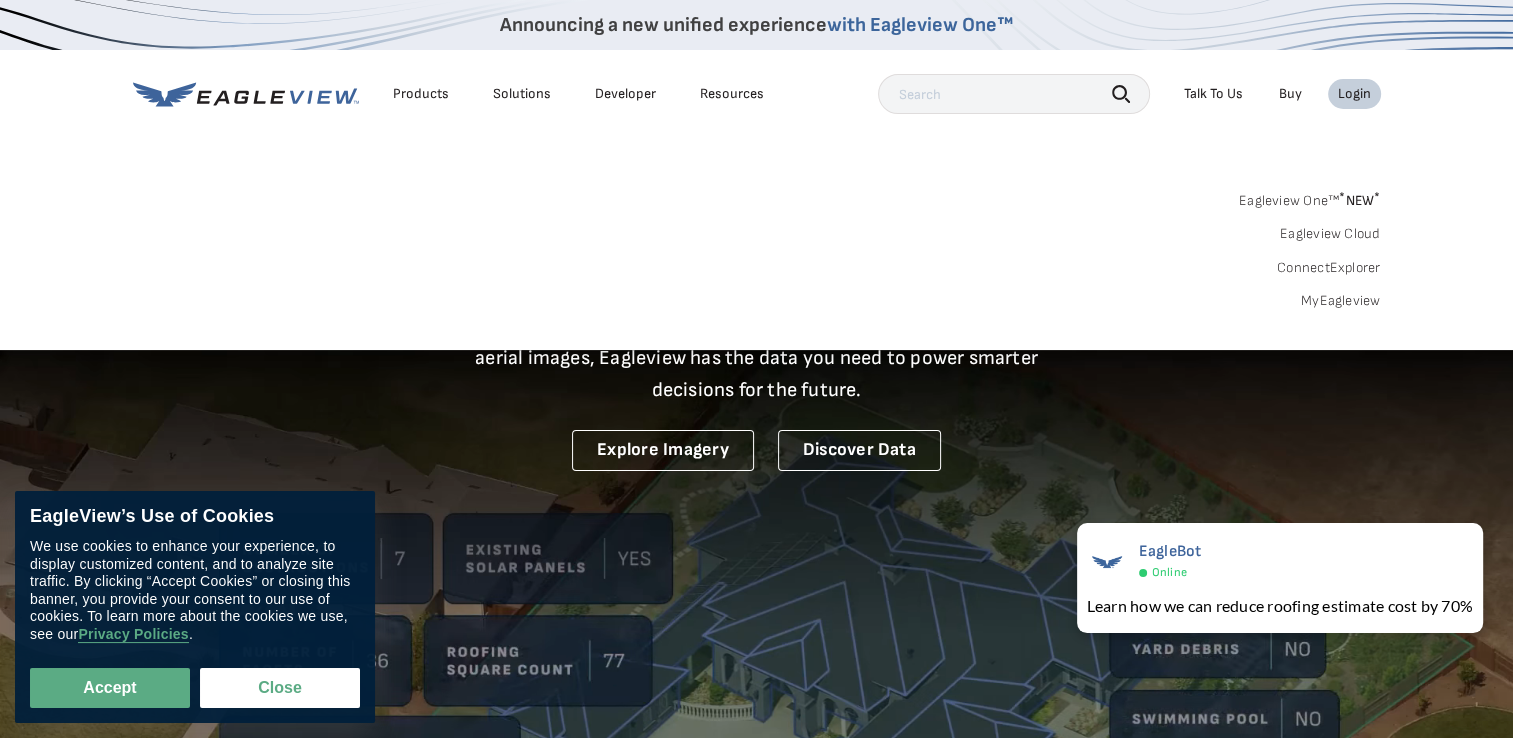 click on "Login" at bounding box center (1354, 94) 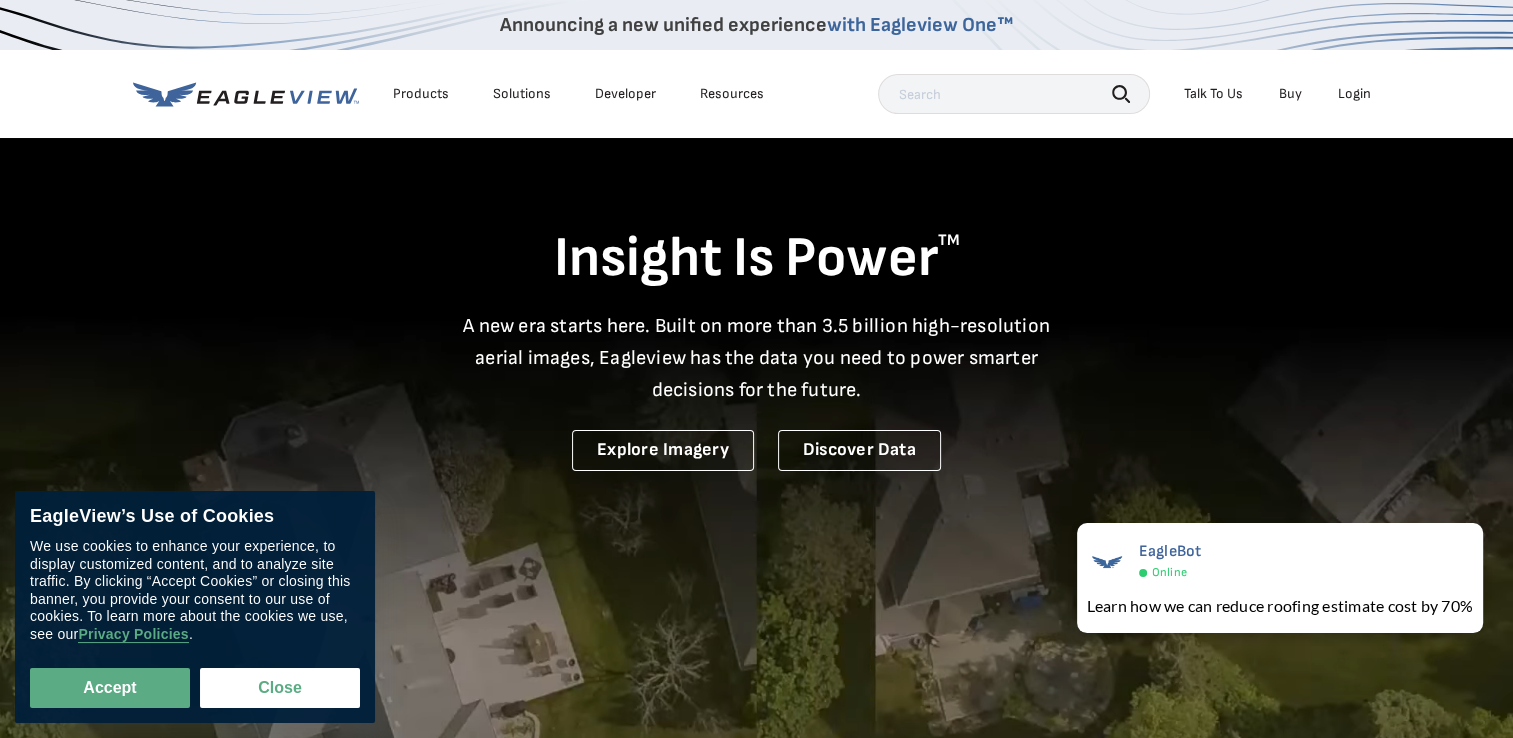 click on "Login" at bounding box center (1354, 94) 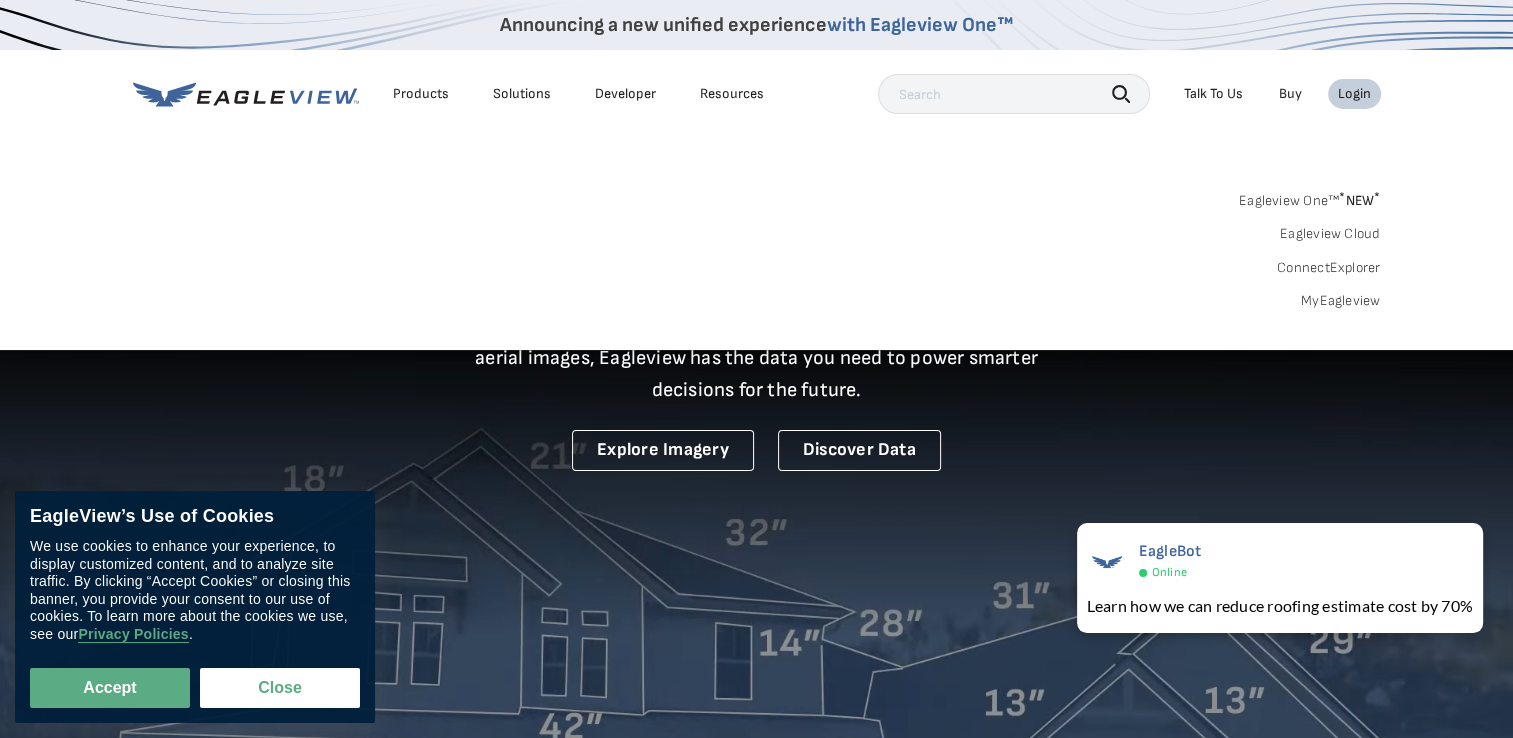 click on "MyEagleview" at bounding box center (1341, 301) 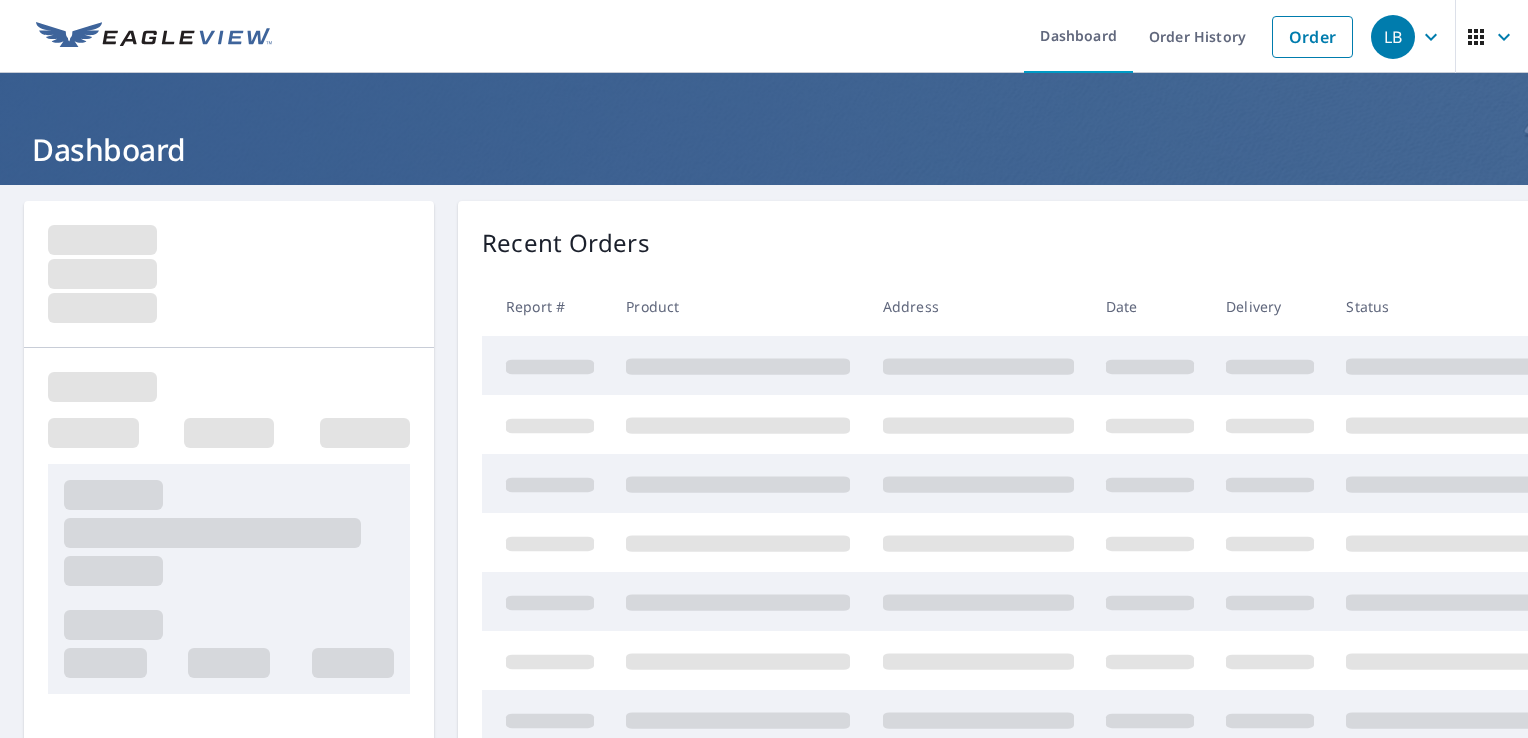 scroll, scrollTop: 0, scrollLeft: 0, axis: both 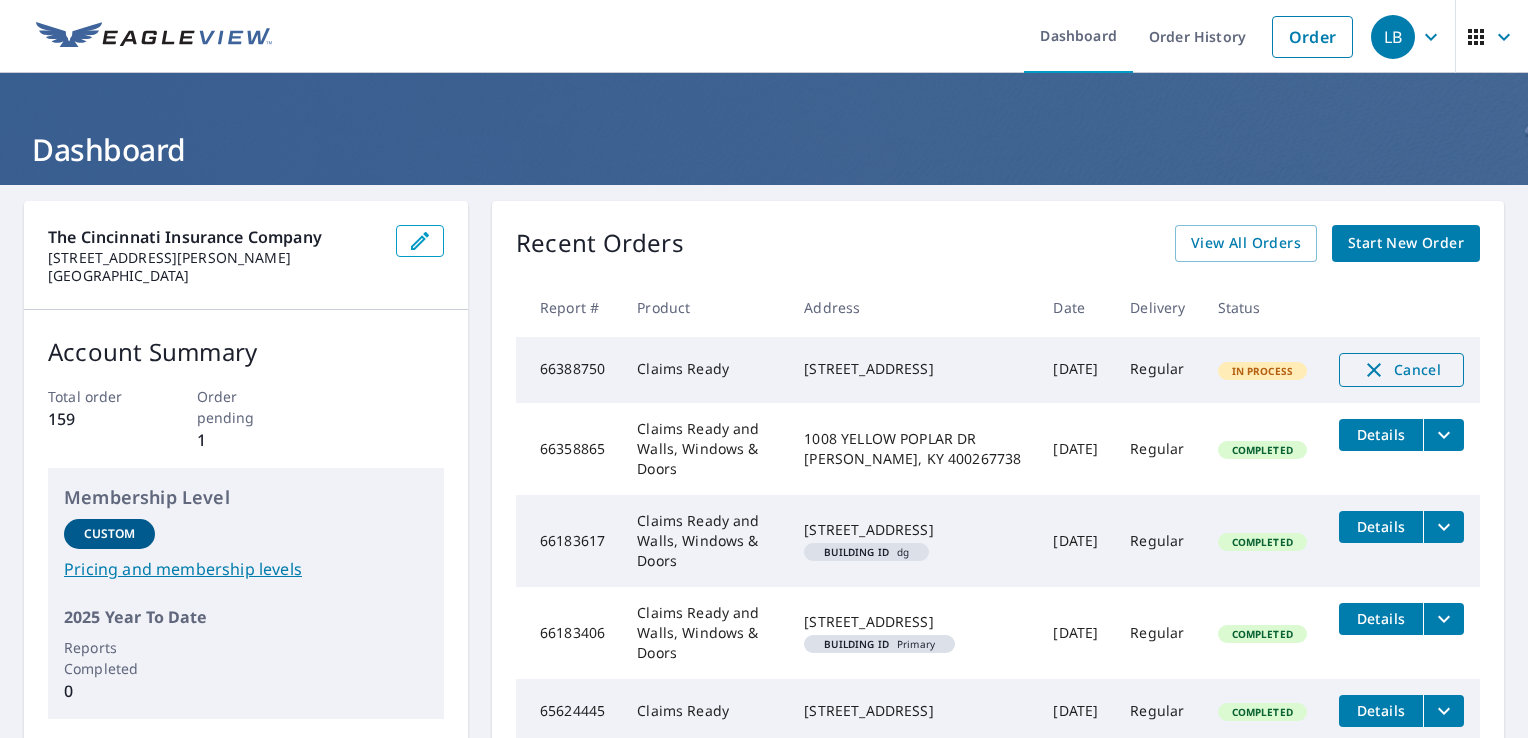 click 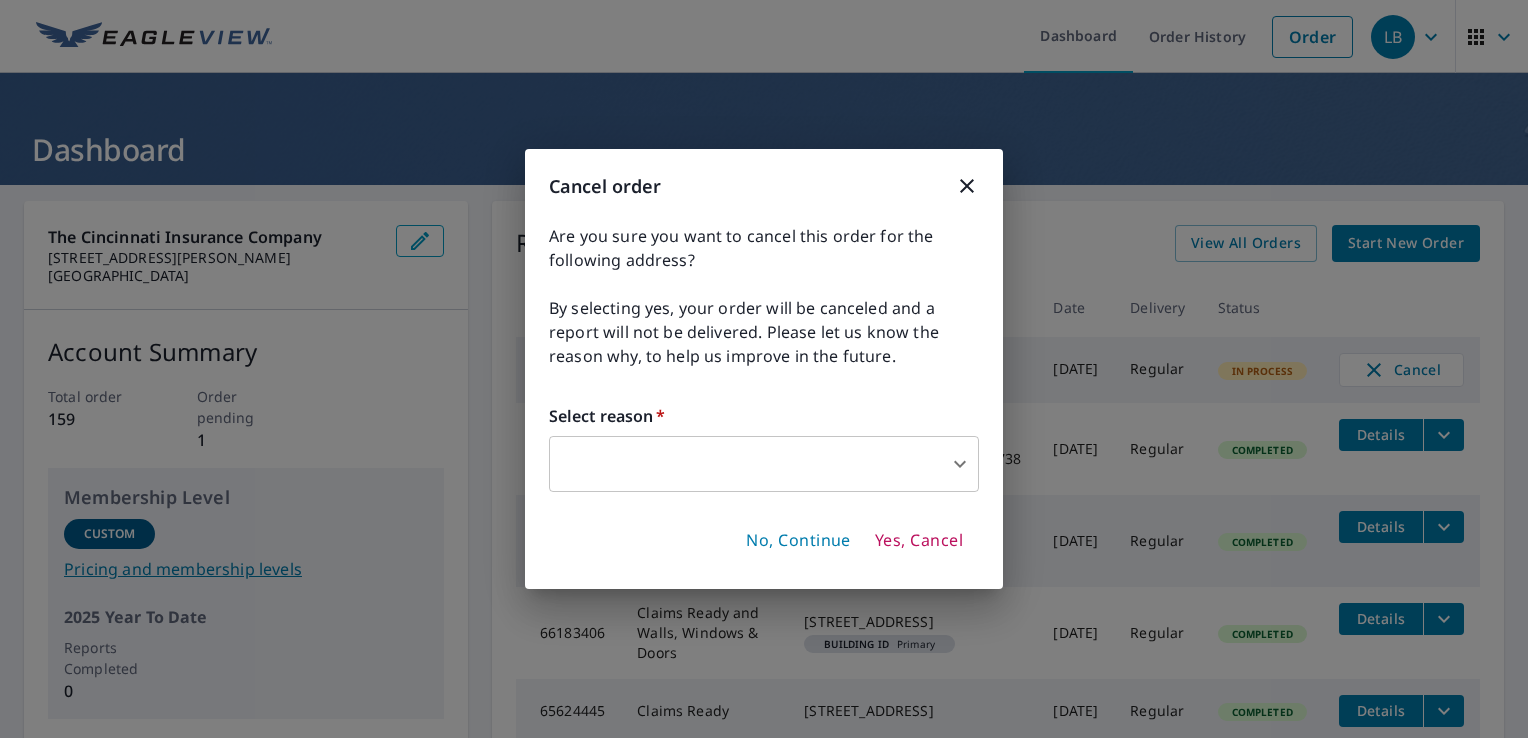 click on "Yes, Cancel" at bounding box center [919, 541] 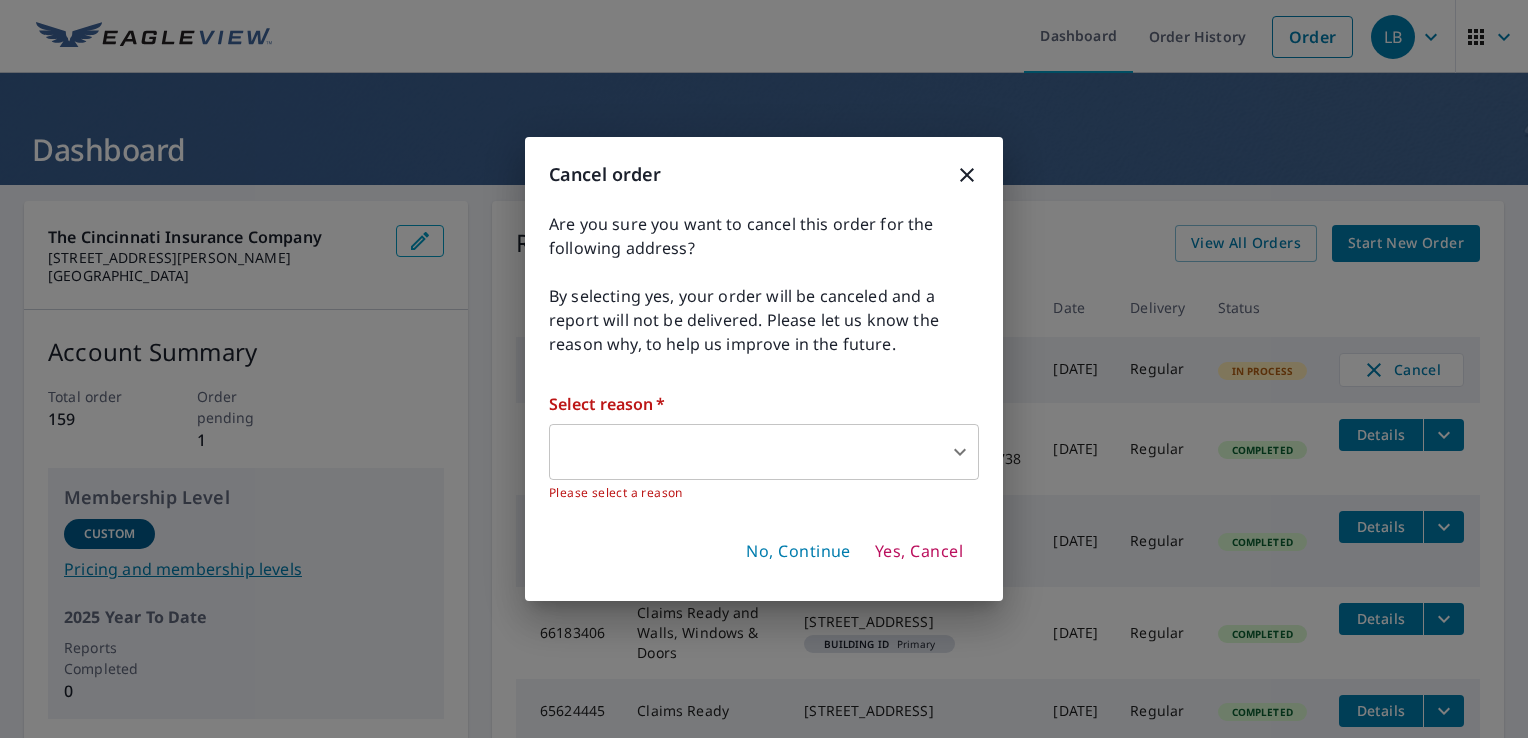 click on "LB LB
Dashboard Order History Order LB Dashboard The Cincinnati Insurance Company 6200 South Gilmore Rd Fairfield, OH 45014 Account Summary Total order 159 Order pending 1 Membership Level Custom Pricing and membership levels 2025 Year To Date Reports Completed 0 Recent Orders View All Orders Start New Order Report # Product Address Date Delivery Status 66388750 Claims Ready 317 N Woodlawn Ave
Kirkwood, MO 63122 Jul 14, 2025 Regular In Process Cancel 66358865 Claims Ready and Walls, Windows & Doors 1008 YELLOW POPLAR DR
GOSHEN, KY 400267738 Jul 11, 2025 Regular Completed Details 66183617 Claims Ready and Walls, Windows & Doors 317 N WOODLAWN AVE
KIRKWOOD, MO 63122 Building ID dg Jul 01, 2025 Regular Completed Details 66183406 Claims Ready and Walls, Windows & Doors 317 N WOODLAWN AVE
KIRKWOOD, MO 63122 Building ID Primary Jul 01, 2025 Regular Completed Details 65624445 Claims Ready 7560 WISE AVE
SAINT LOUIS, MO 63117 Jun 03, 2025 Regular Completed Details Quick Links Reports and order history  |" at bounding box center [764, 369] 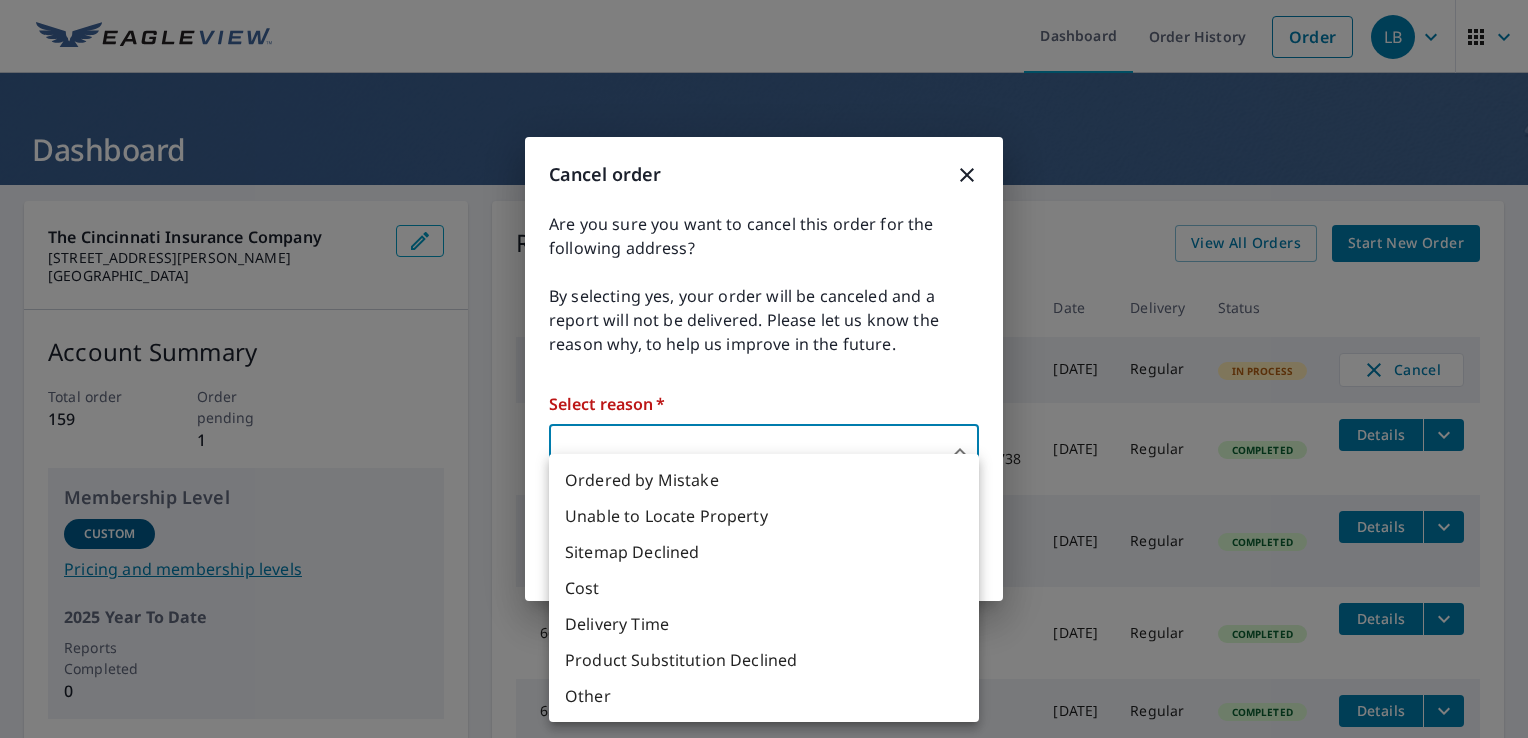 click on "Other" at bounding box center [764, 696] 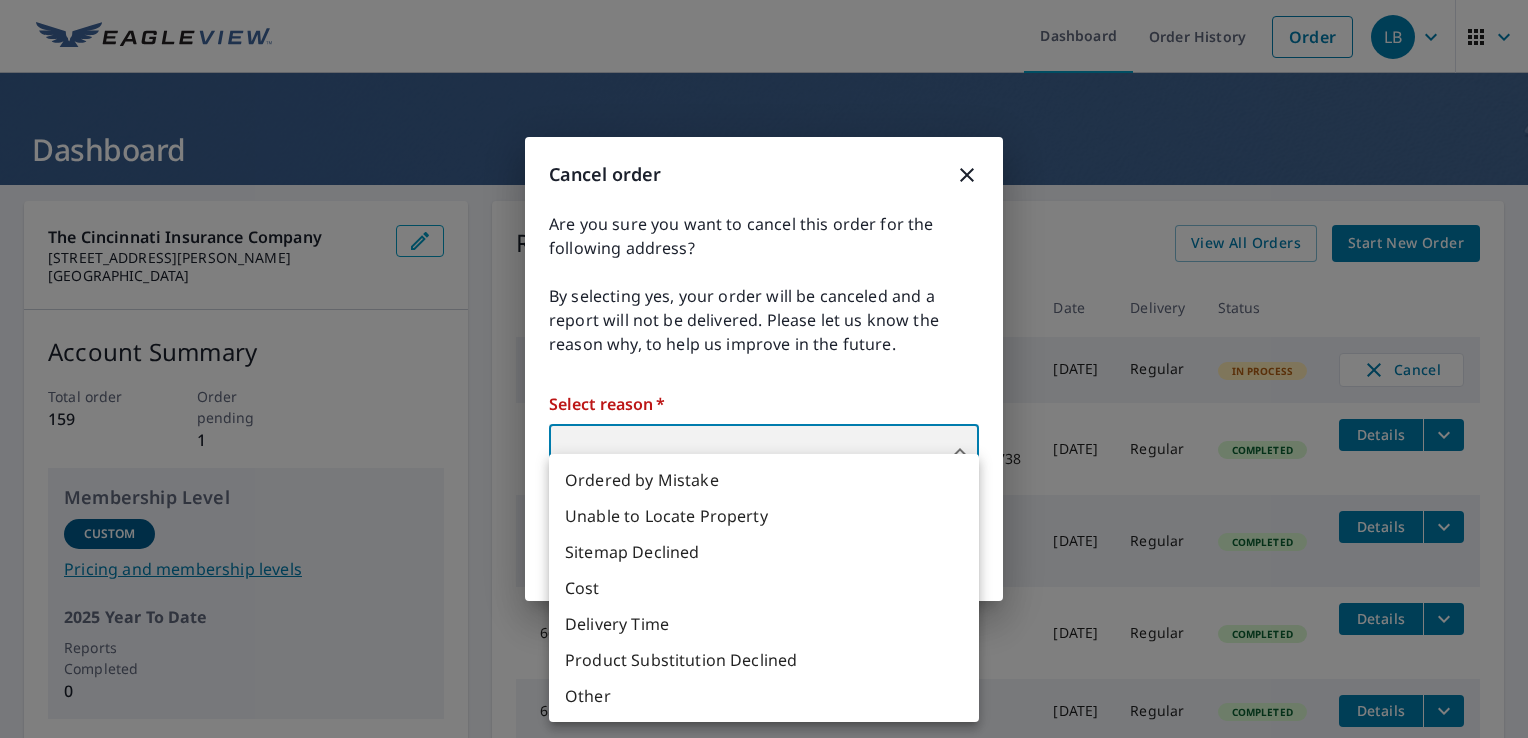type on "36" 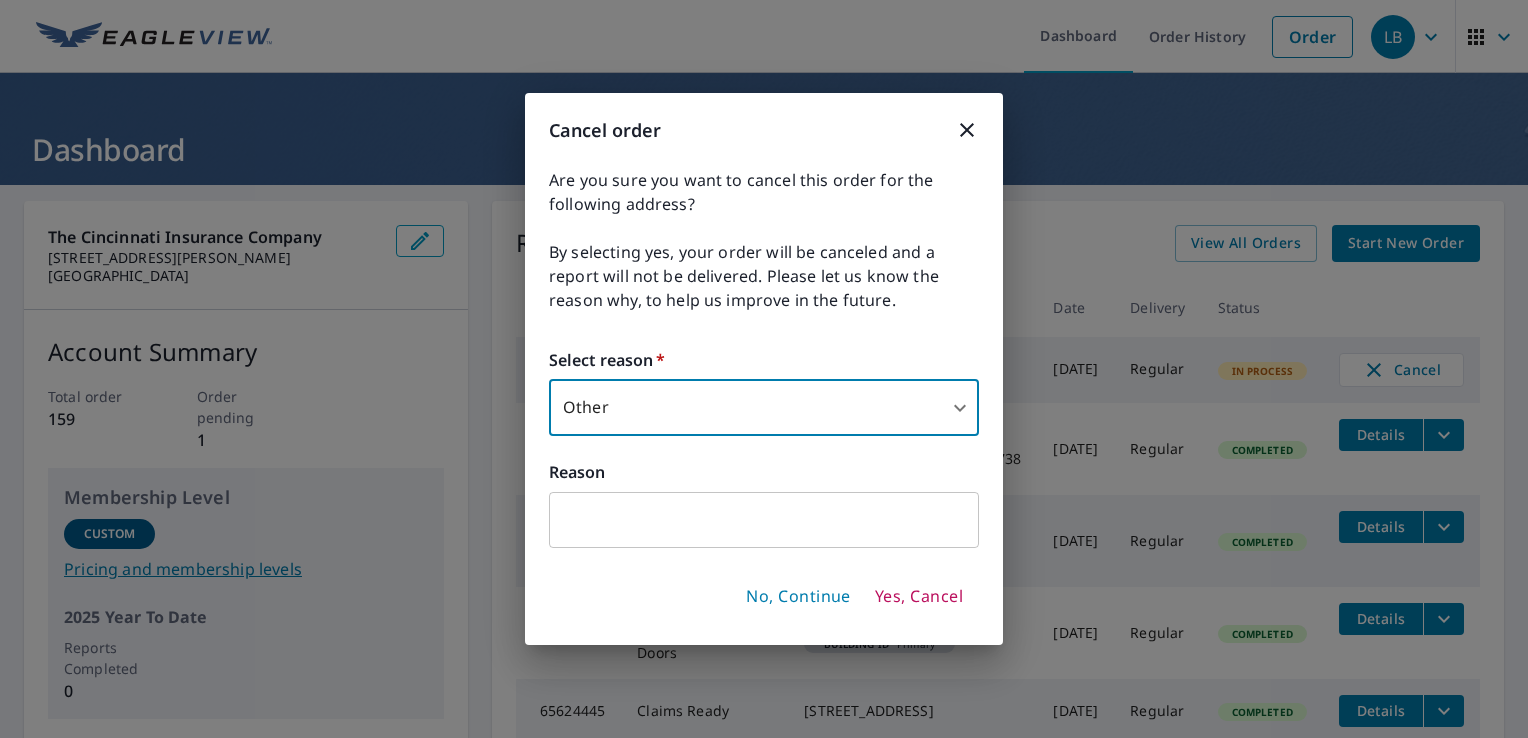 click on "Cancel order Are you sure you want to cancel this order for the following address? By selecting yes, your order will be canceled and a report will not be delivered. Please let us know the reason why, to help us improve in the future. Select reason   * Other 36 ​ Reason ​ No, Continue Yes, Cancel" at bounding box center (764, 369) 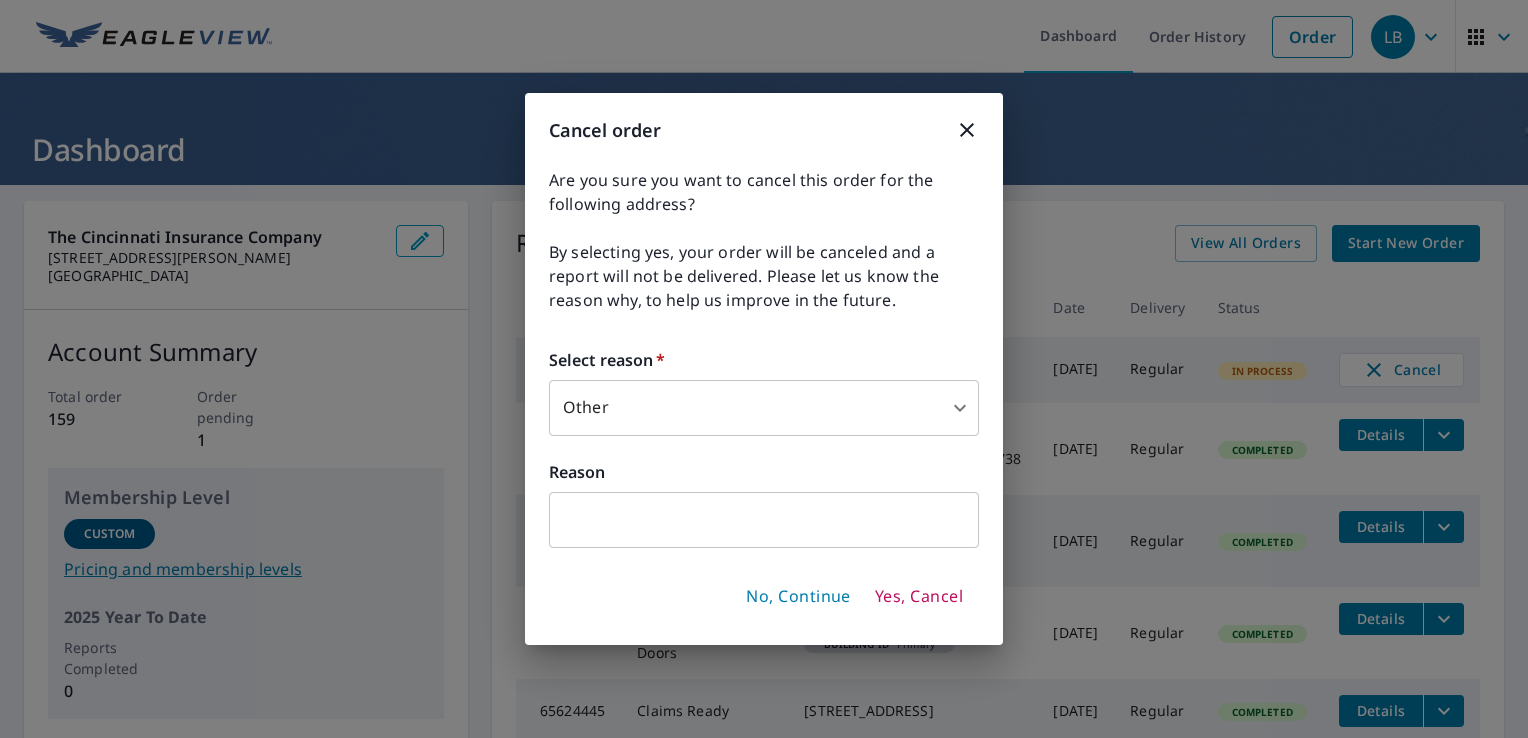 click at bounding box center [764, 520] 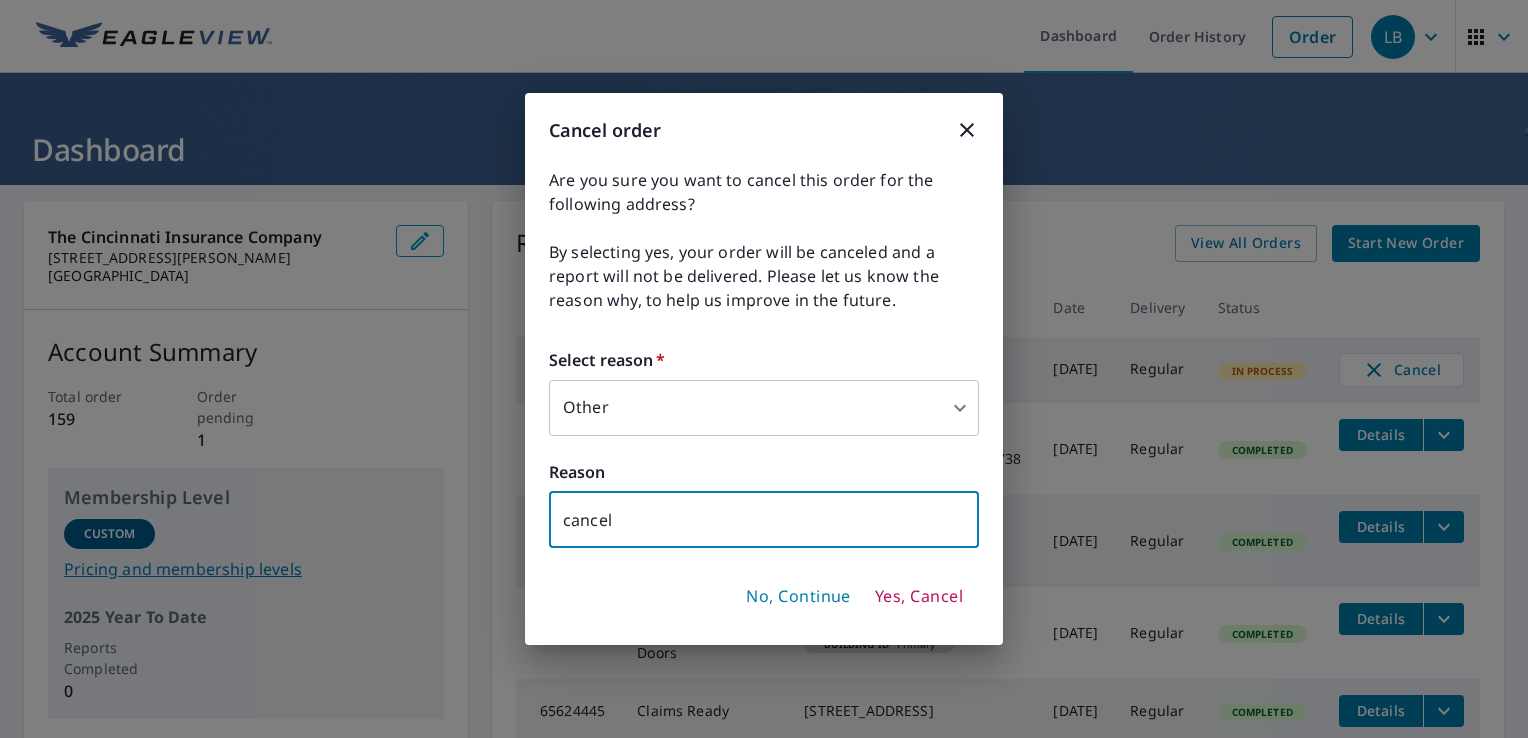 type on "cancel" 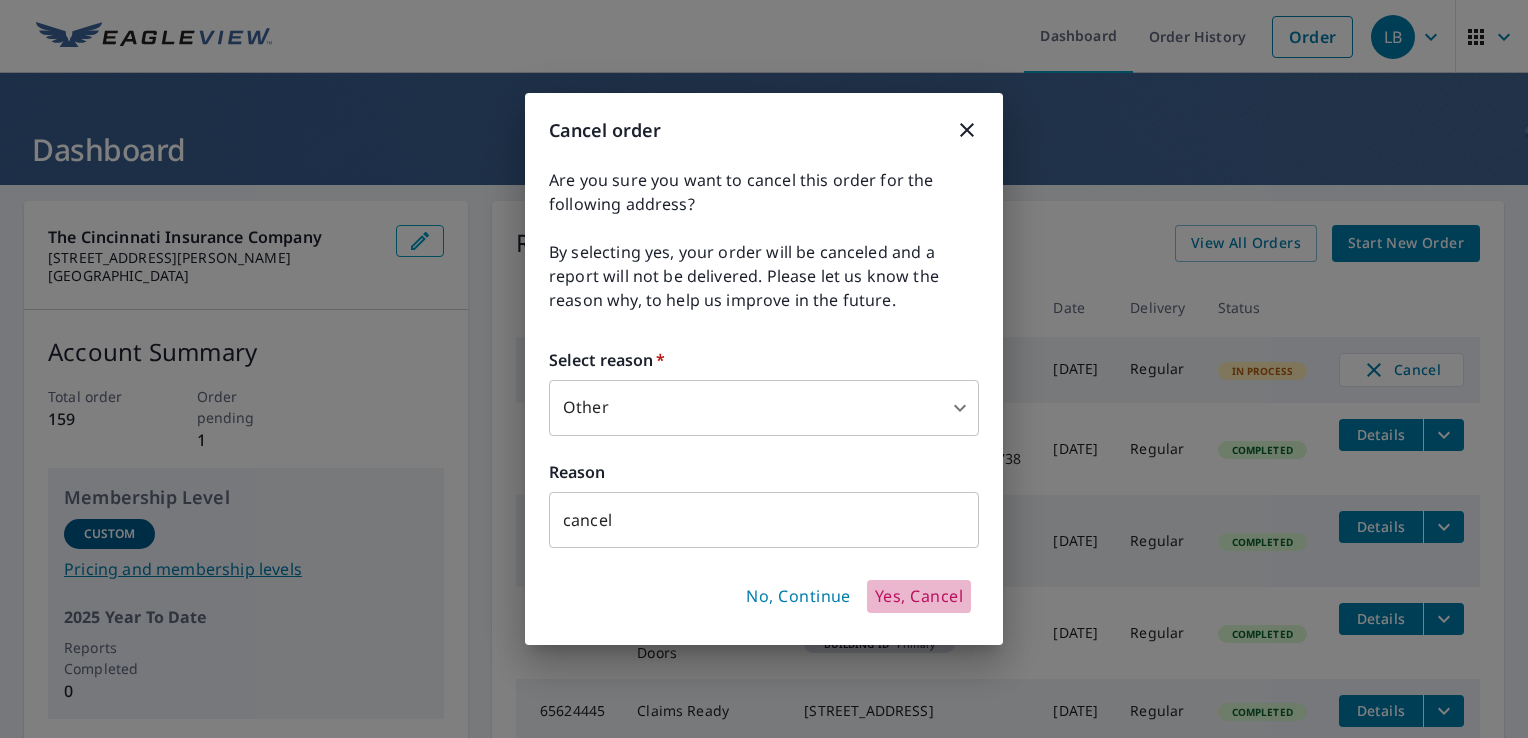 click on "Yes, Cancel" at bounding box center (919, 597) 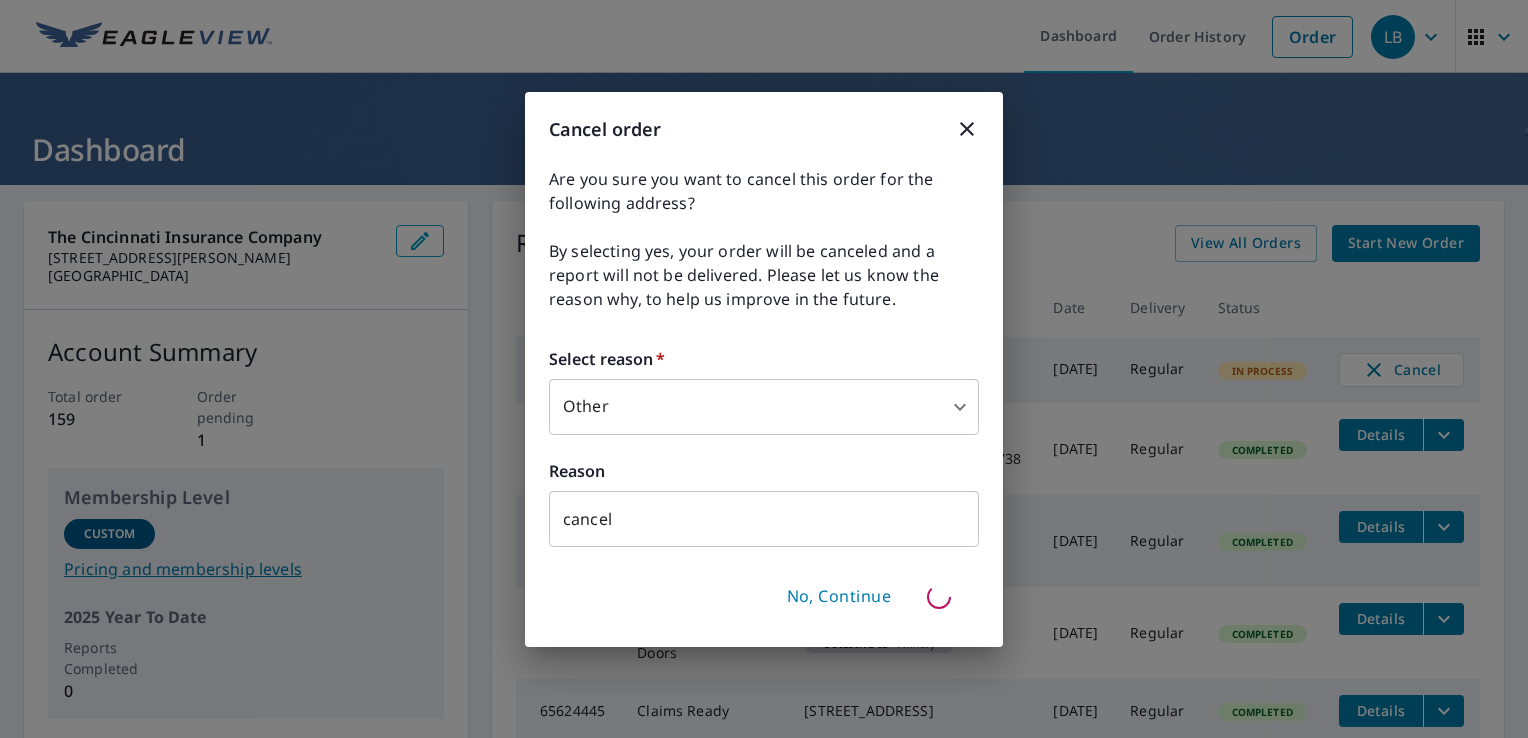 type 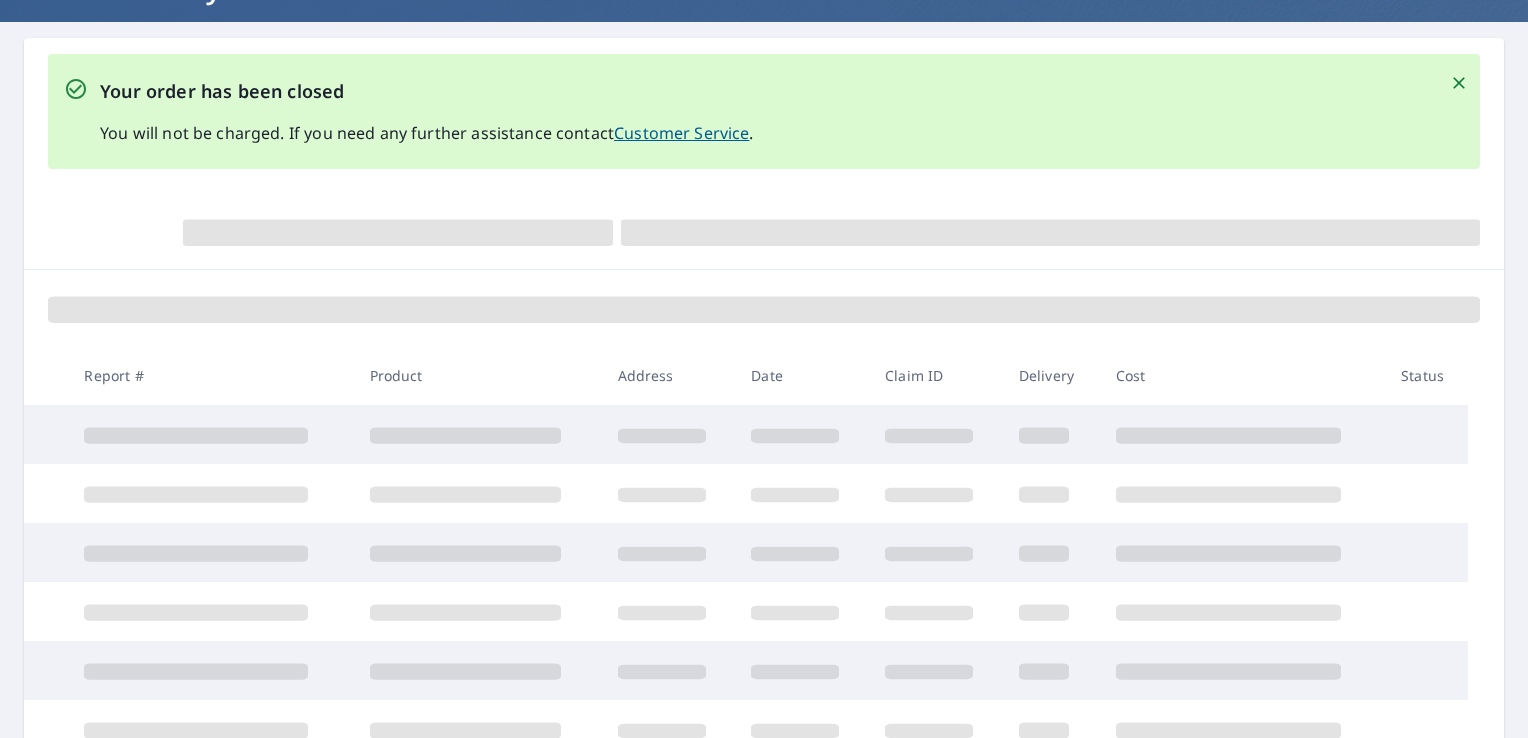 scroll, scrollTop: 0, scrollLeft: 0, axis: both 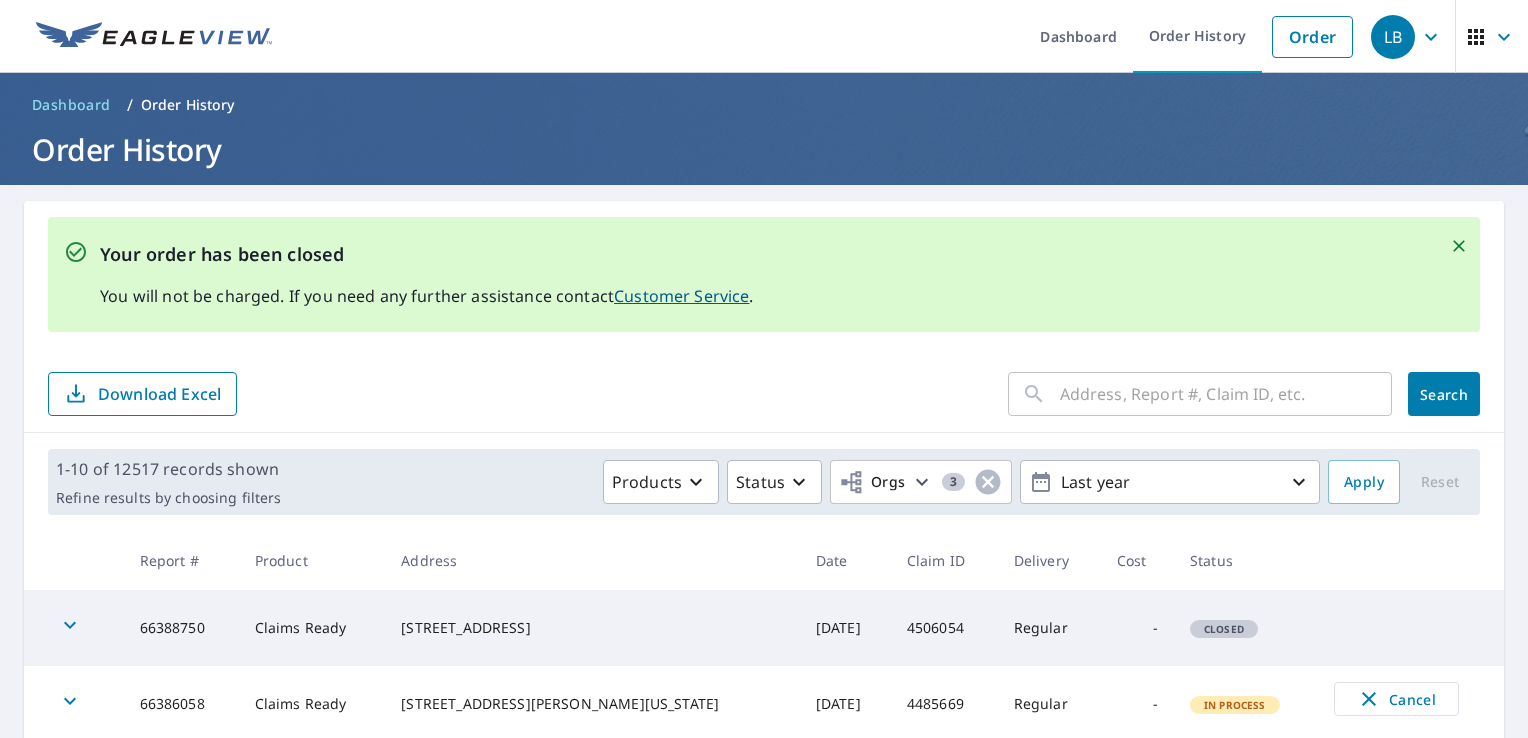 click at bounding box center (1226, 394) 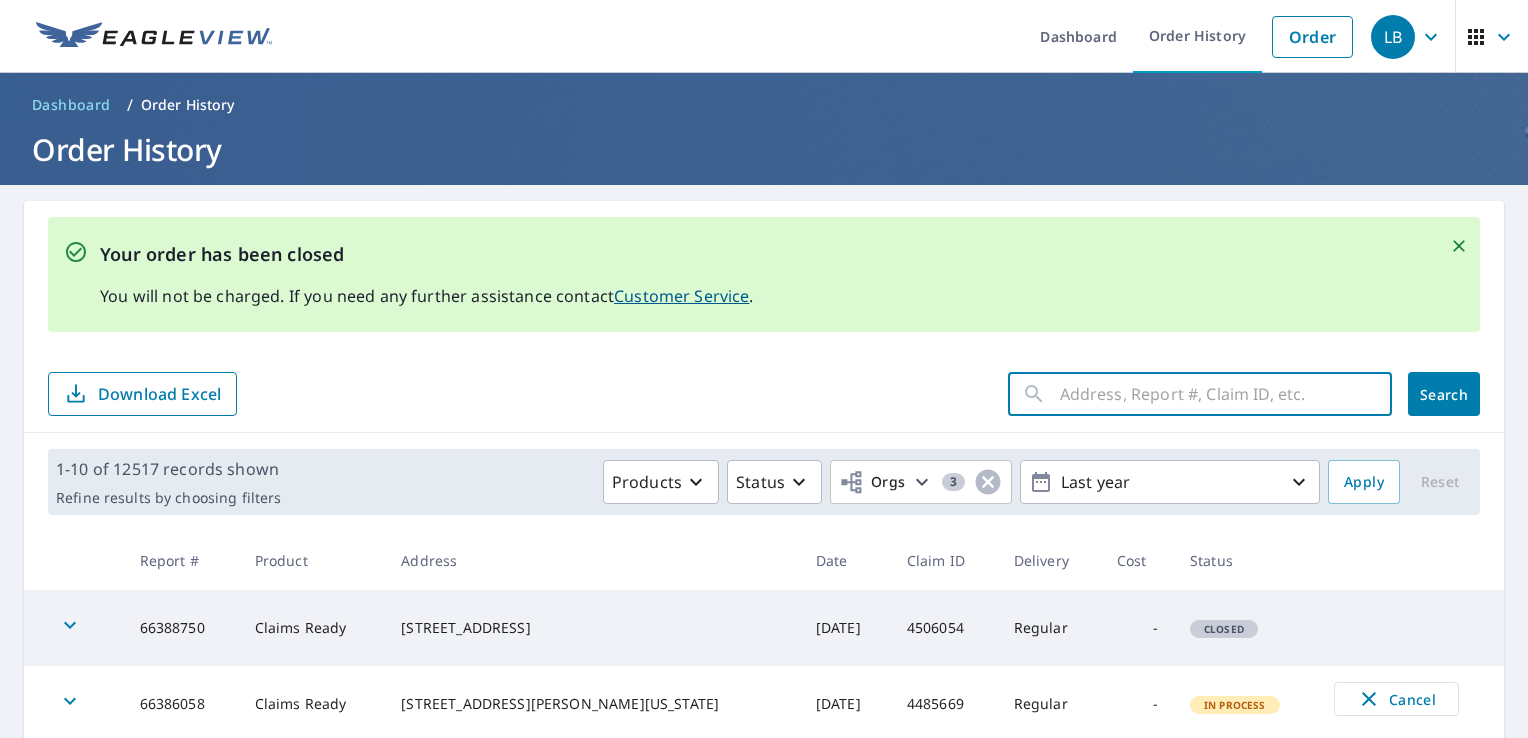 paste on "4506054" 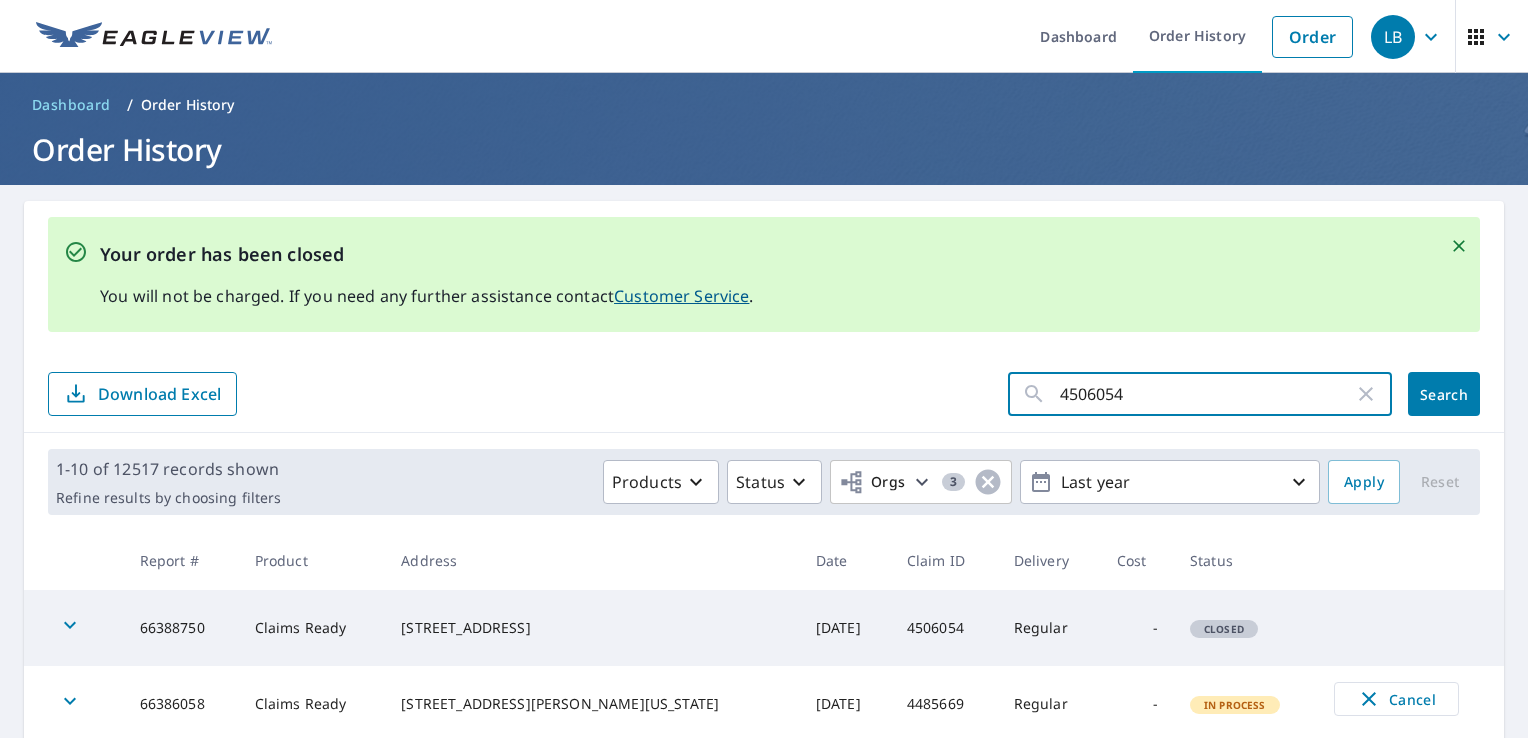 click on "Search" 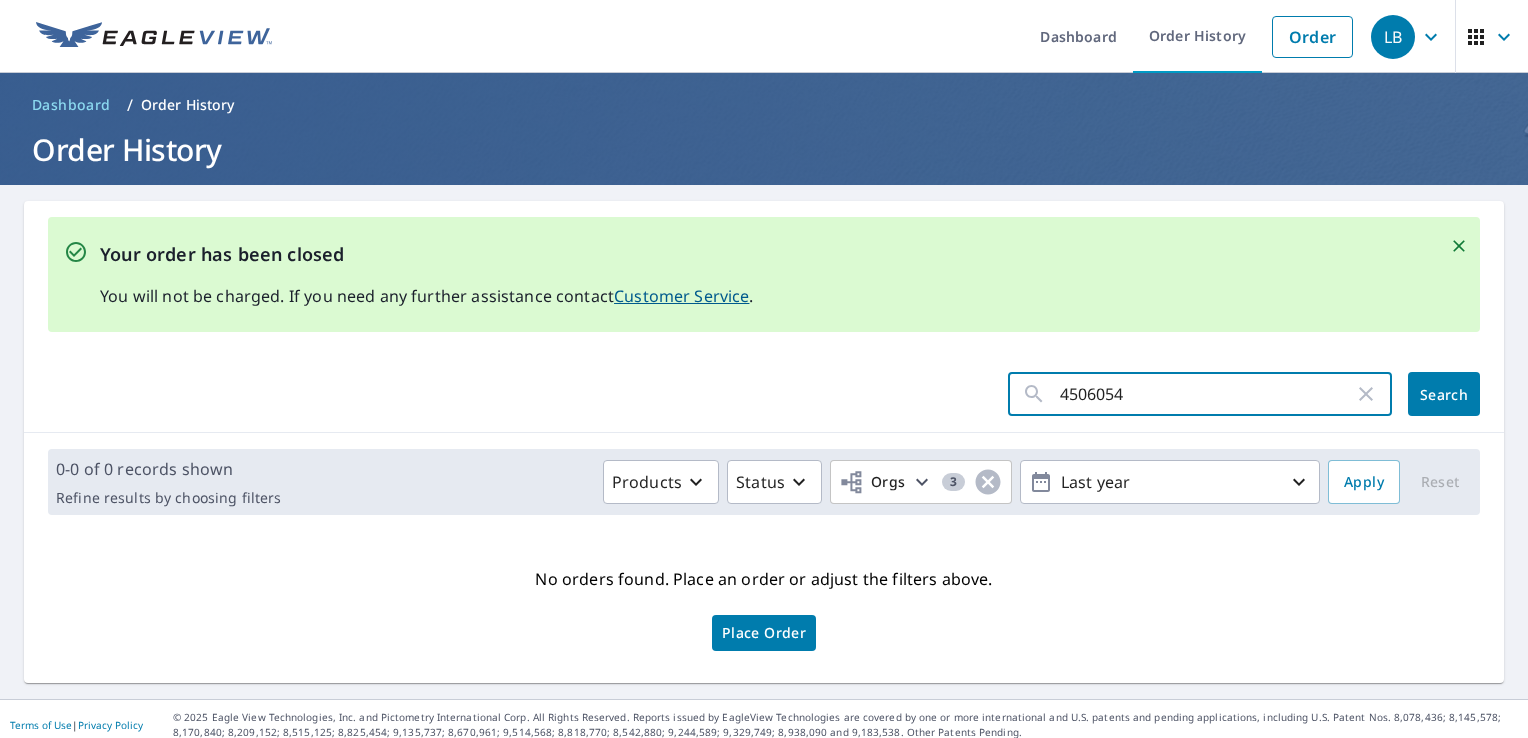 click on "4506054" at bounding box center [1207, 394] 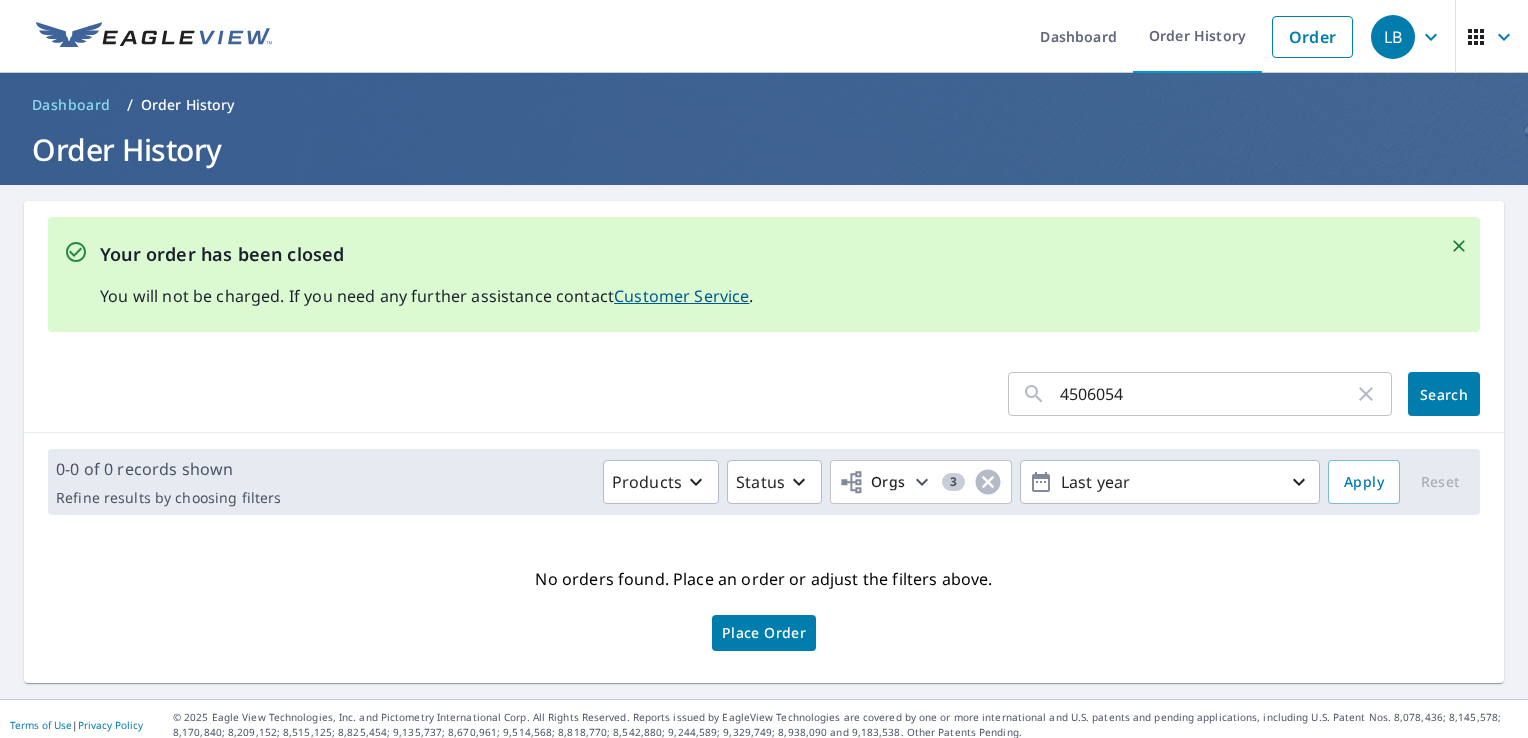 click 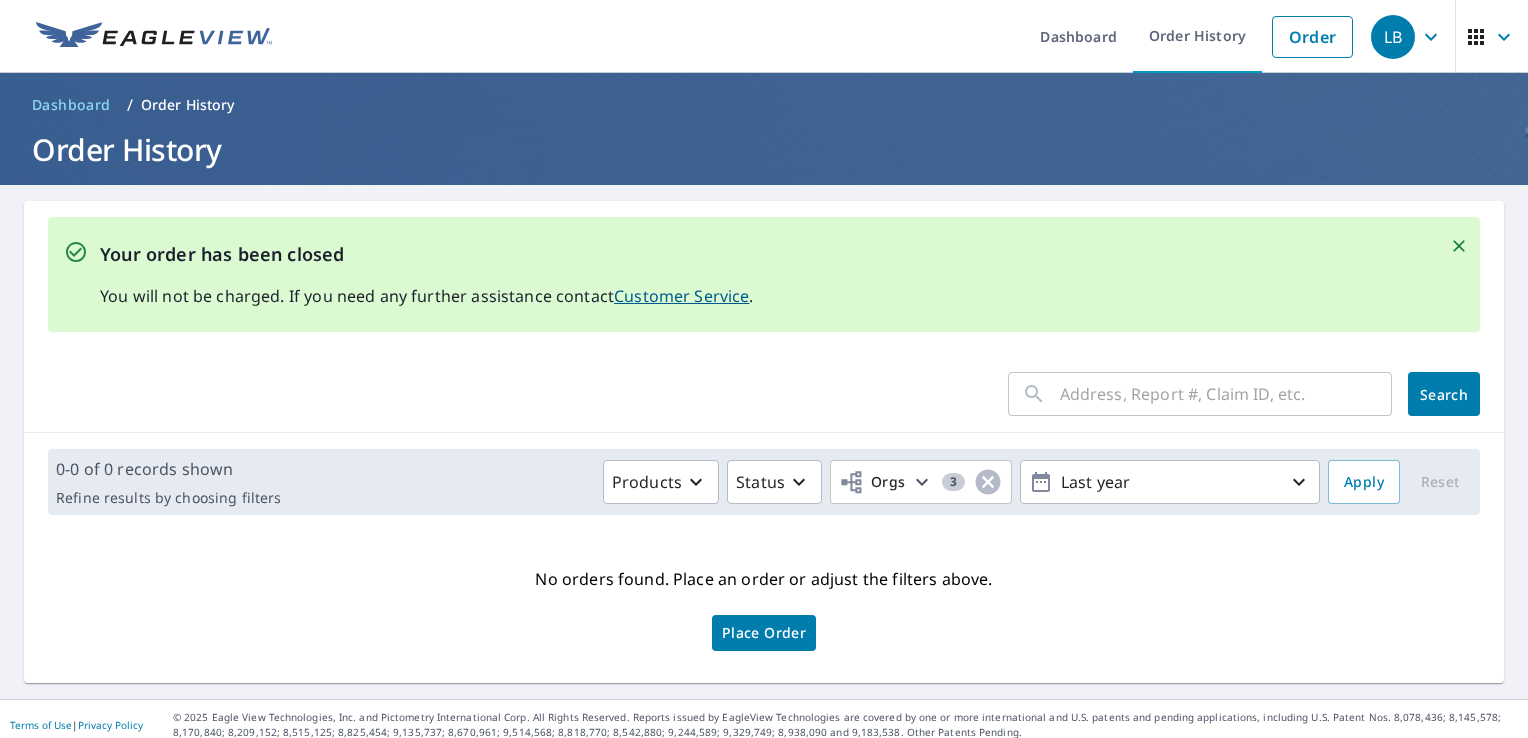 click on "Order History" at bounding box center (764, 149) 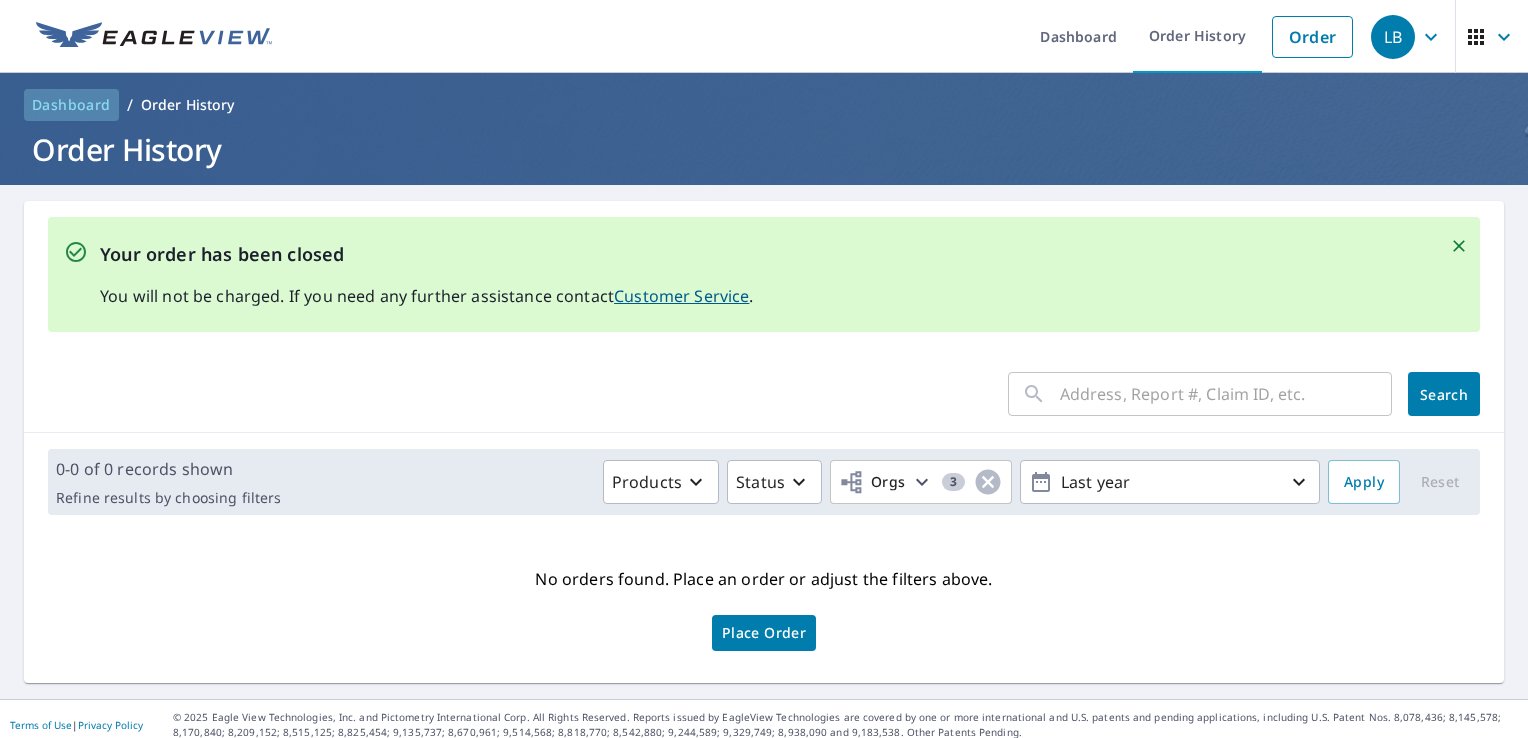 click on "Dashboard" at bounding box center (71, 105) 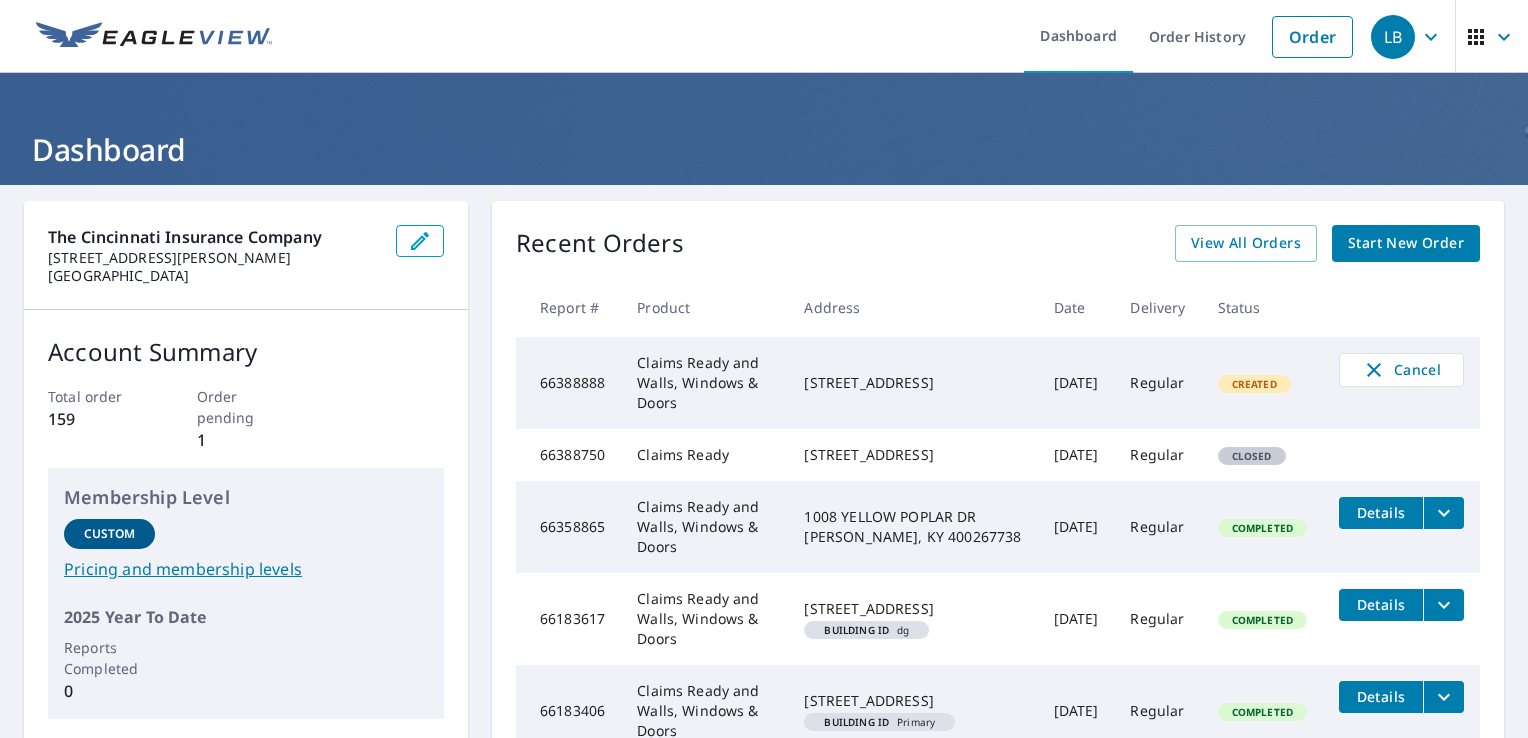 click on "317 N Woodlawn Ave
Kirkwood, MO 63122" at bounding box center [912, 383] 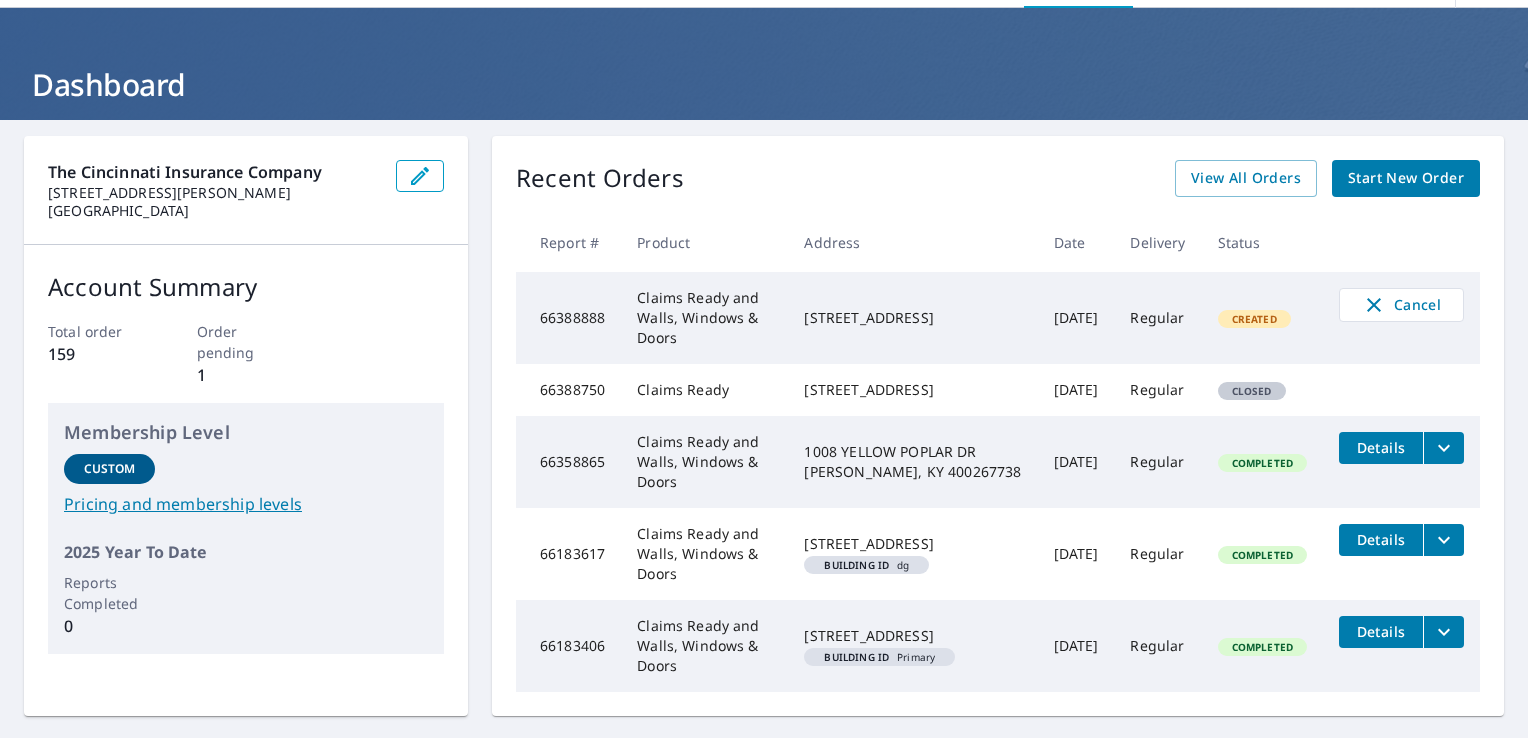 scroll, scrollTop: 0, scrollLeft: 0, axis: both 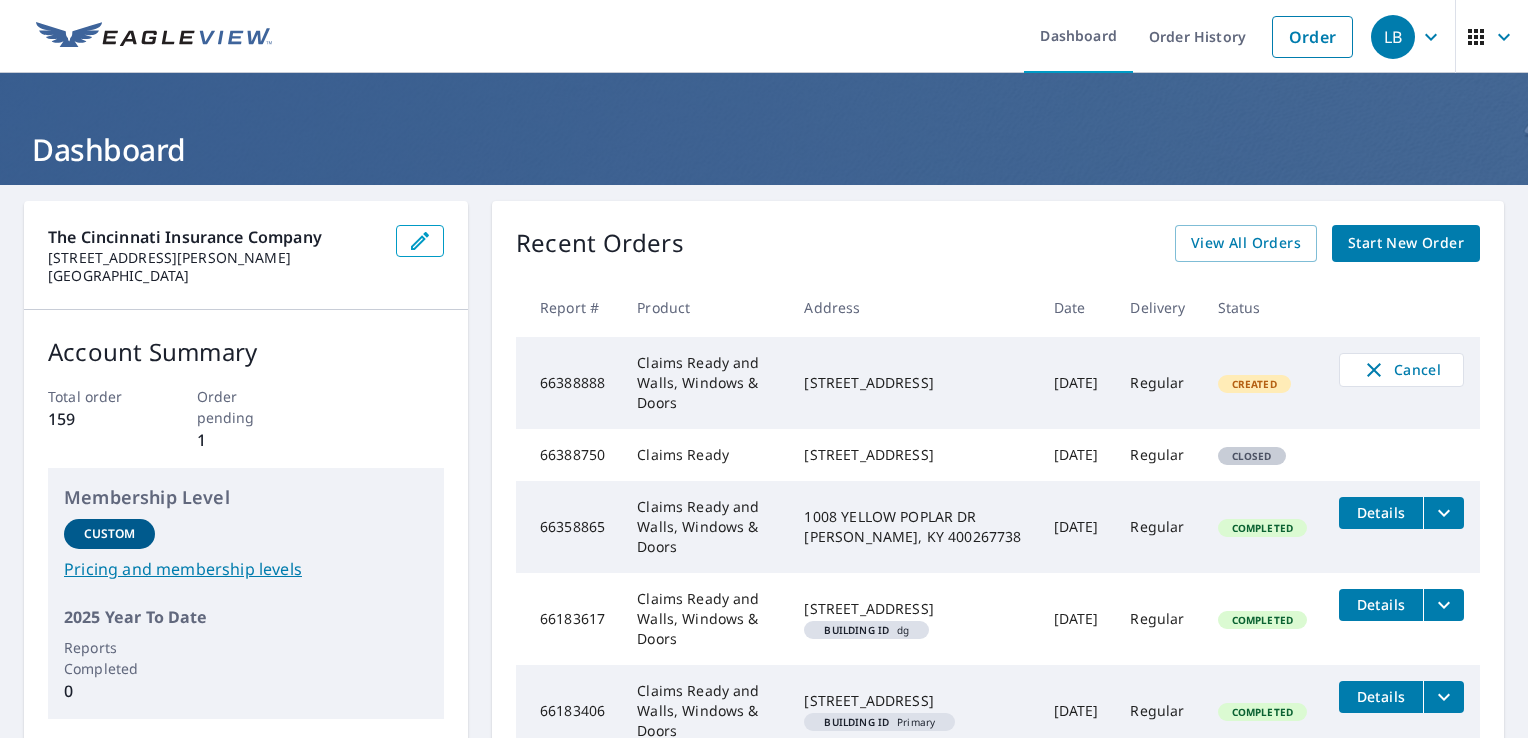 click on "Regular" at bounding box center [1157, 383] 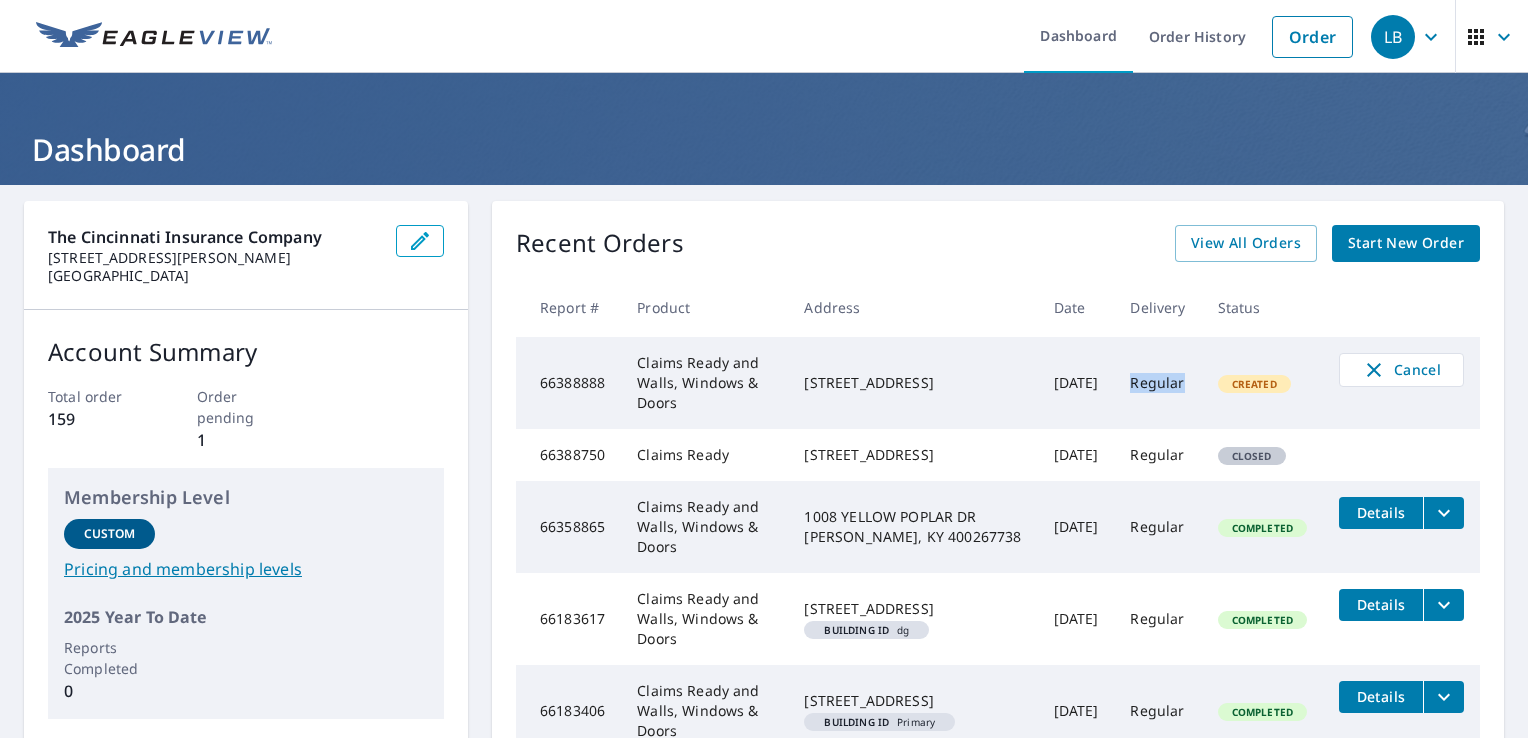 click on "Regular" at bounding box center [1157, 383] 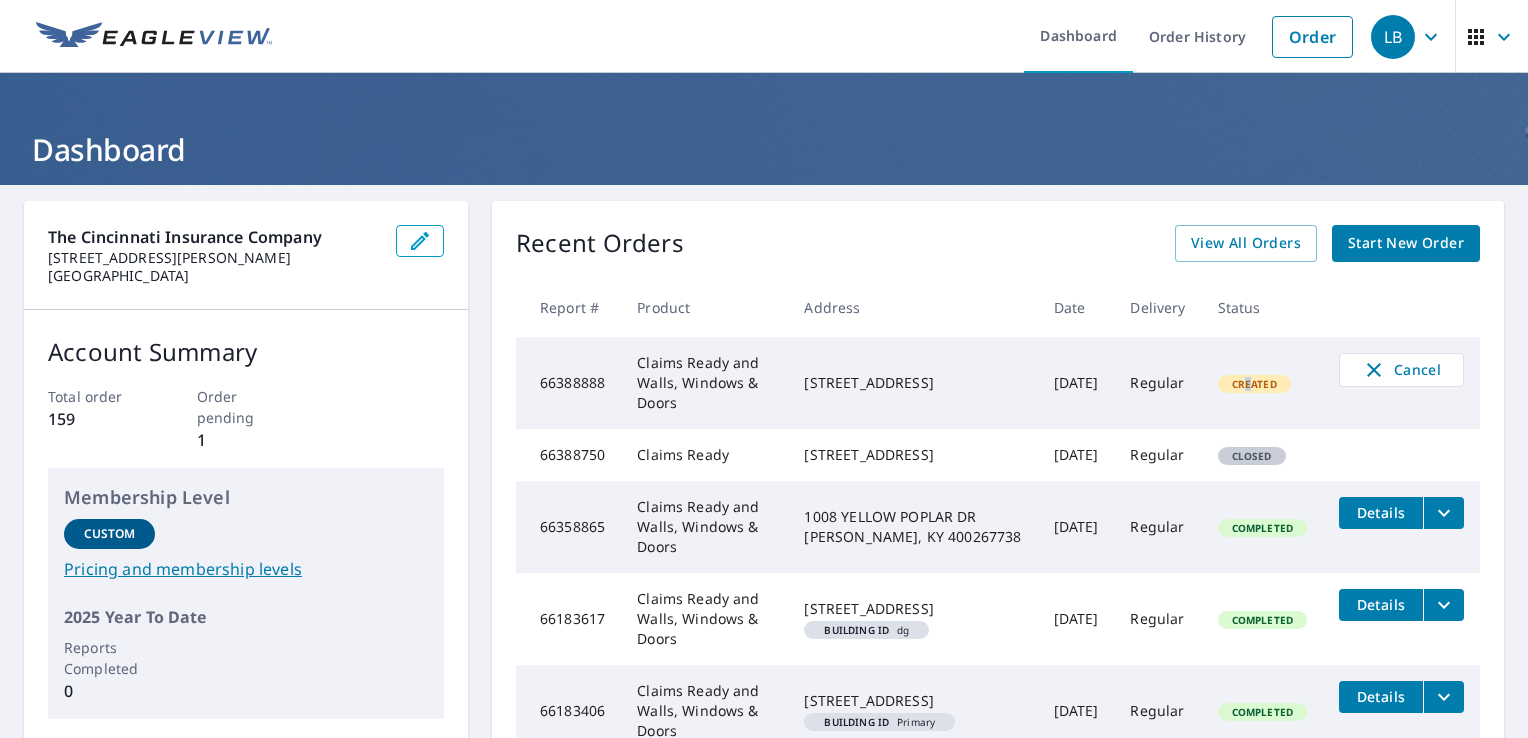 drag, startPoint x: 1119, startPoint y: 379, endPoint x: 1234, endPoint y: 366, distance: 115.73245 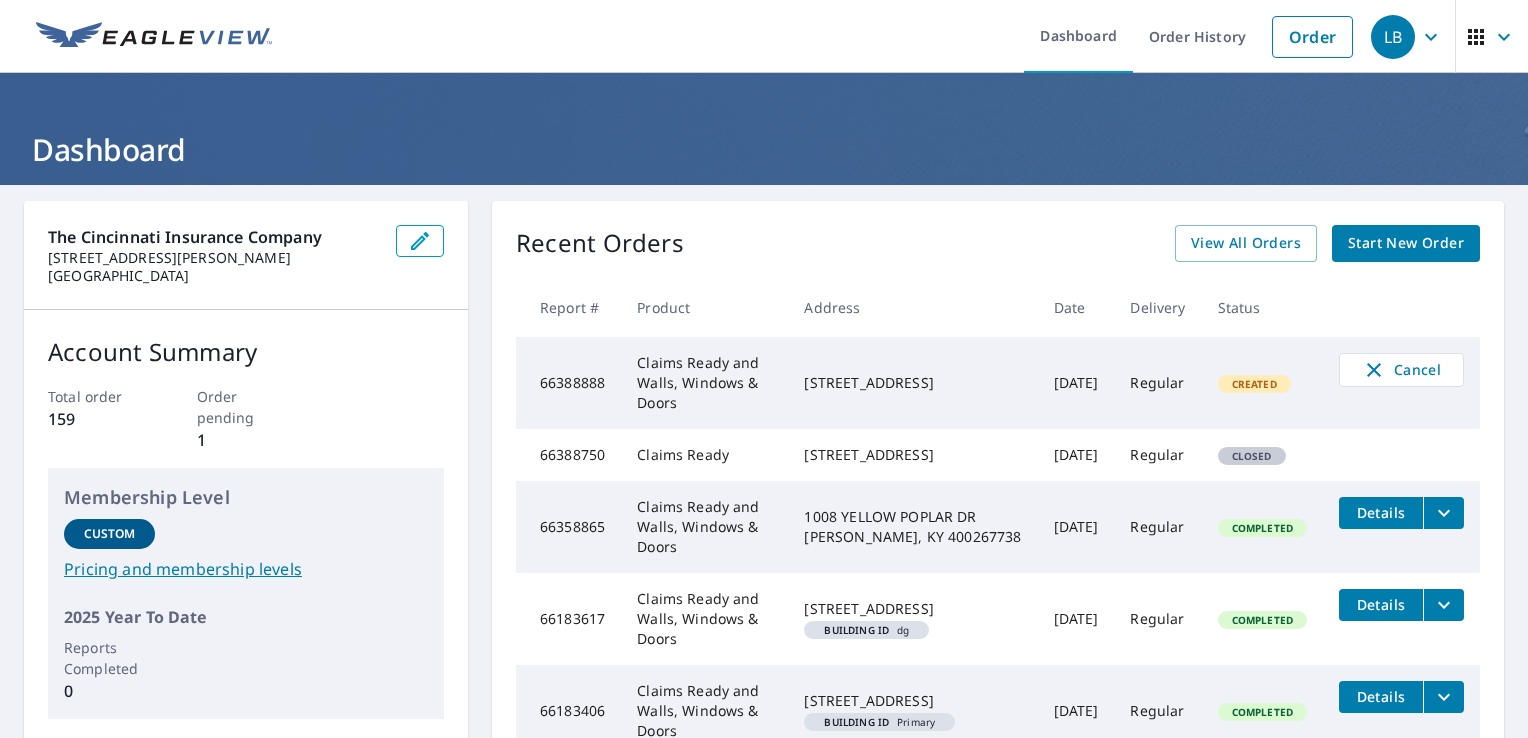 click on "Jul 14, 2025" at bounding box center (1076, 383) 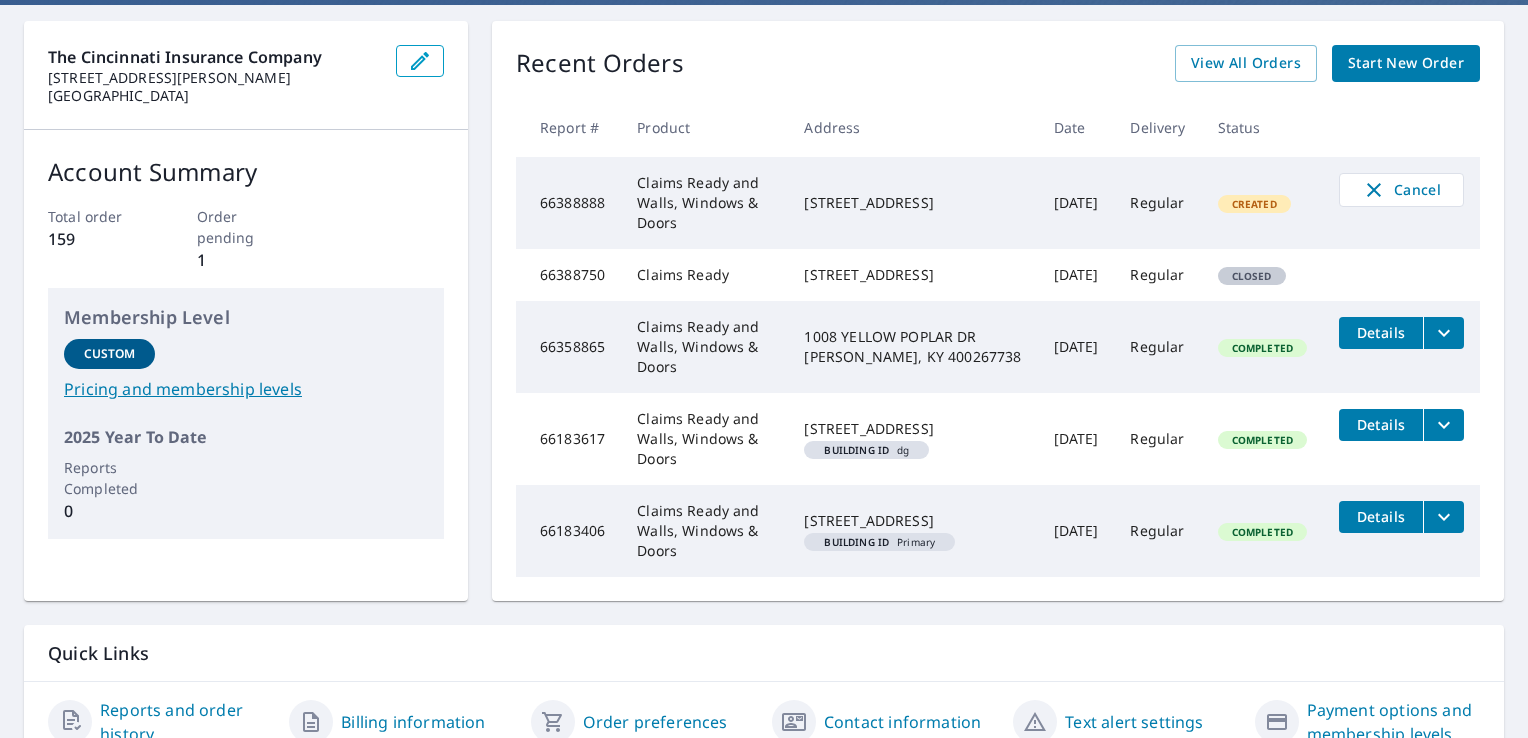 scroll, scrollTop: 251, scrollLeft: 0, axis: vertical 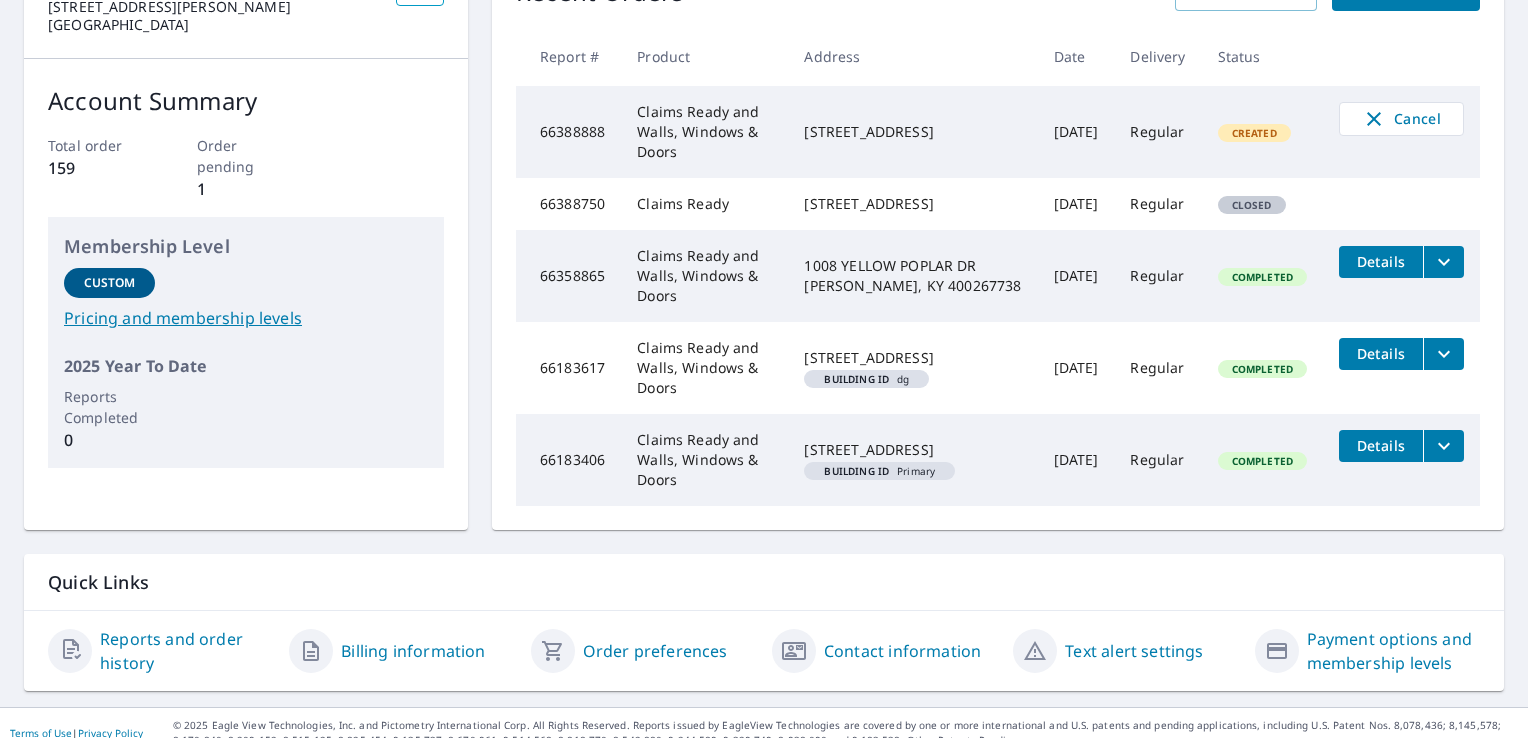 click on "Reports and order history" at bounding box center (186, 651) 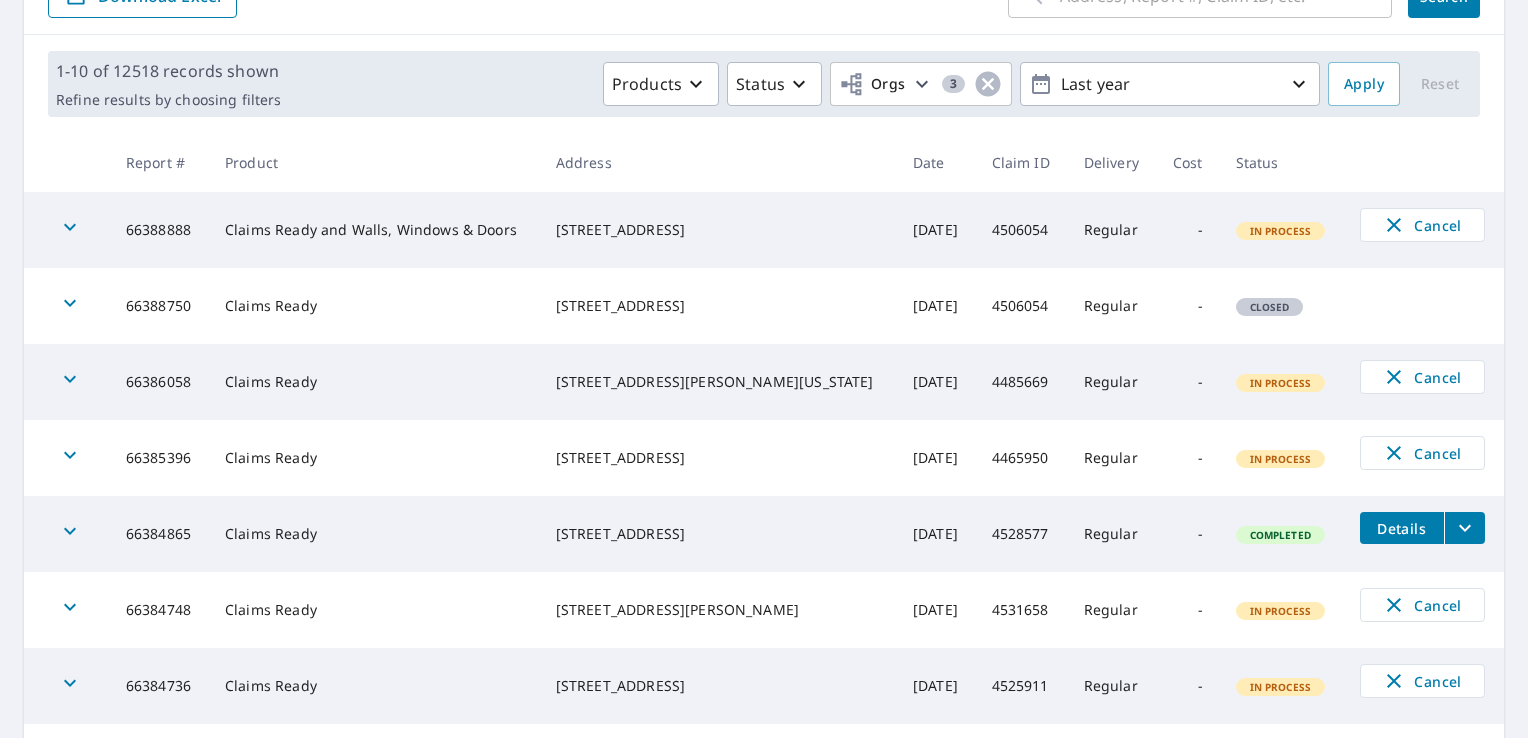 click on "317 N Woodlawn Ave
Kirkwood, MO 63122" at bounding box center [718, 230] 